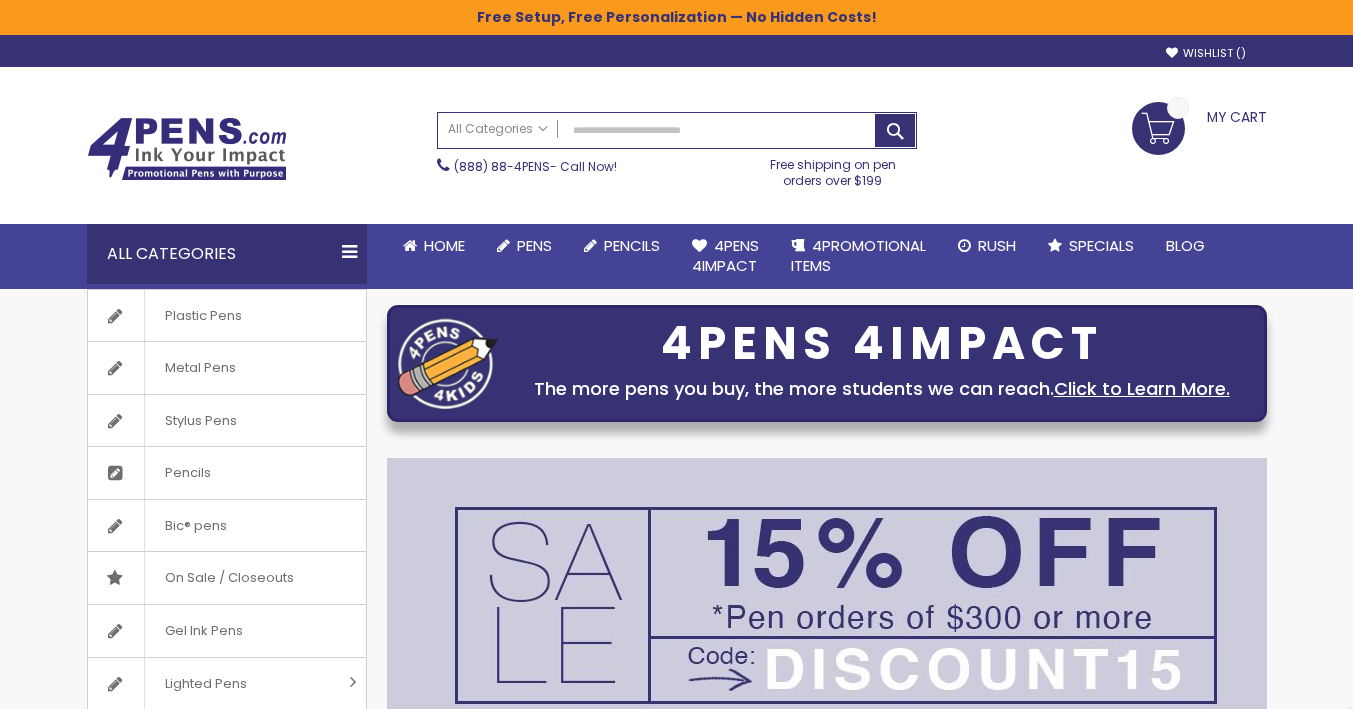 scroll, scrollTop: 0, scrollLeft: 0, axis: both 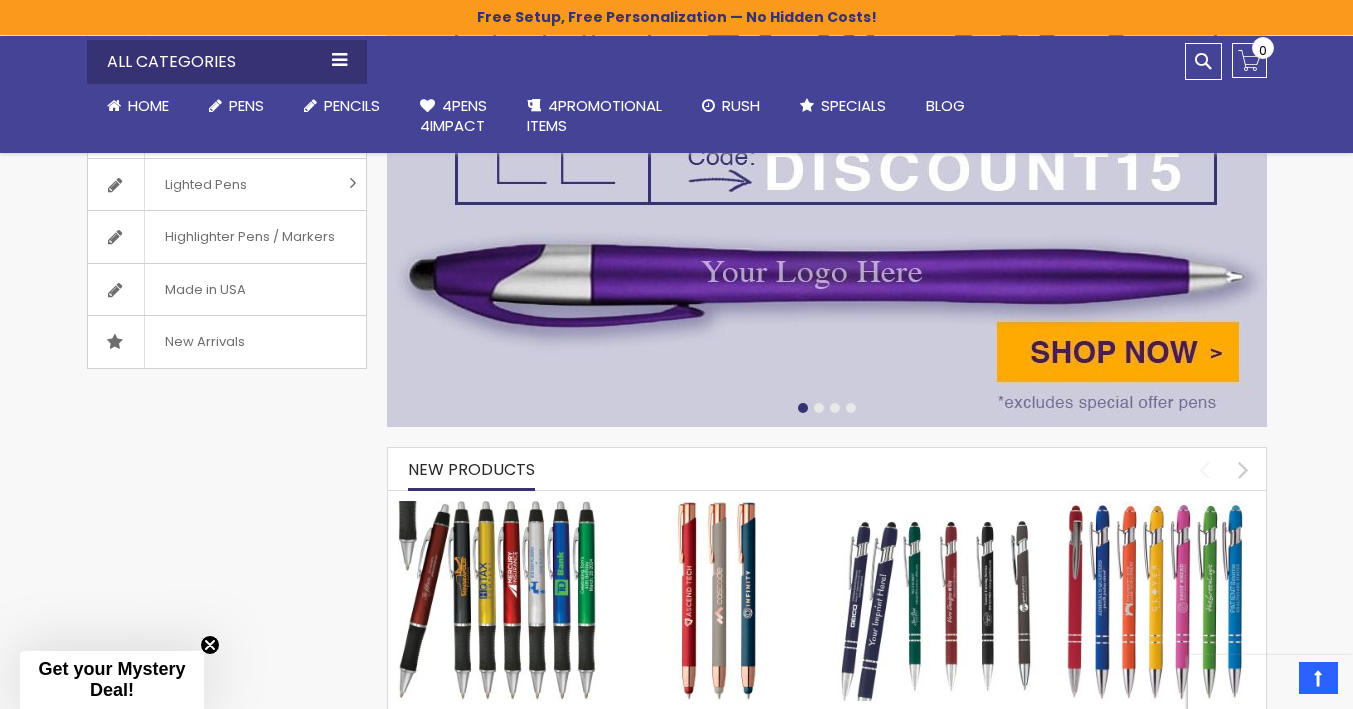 click at bounding box center (827, 193) 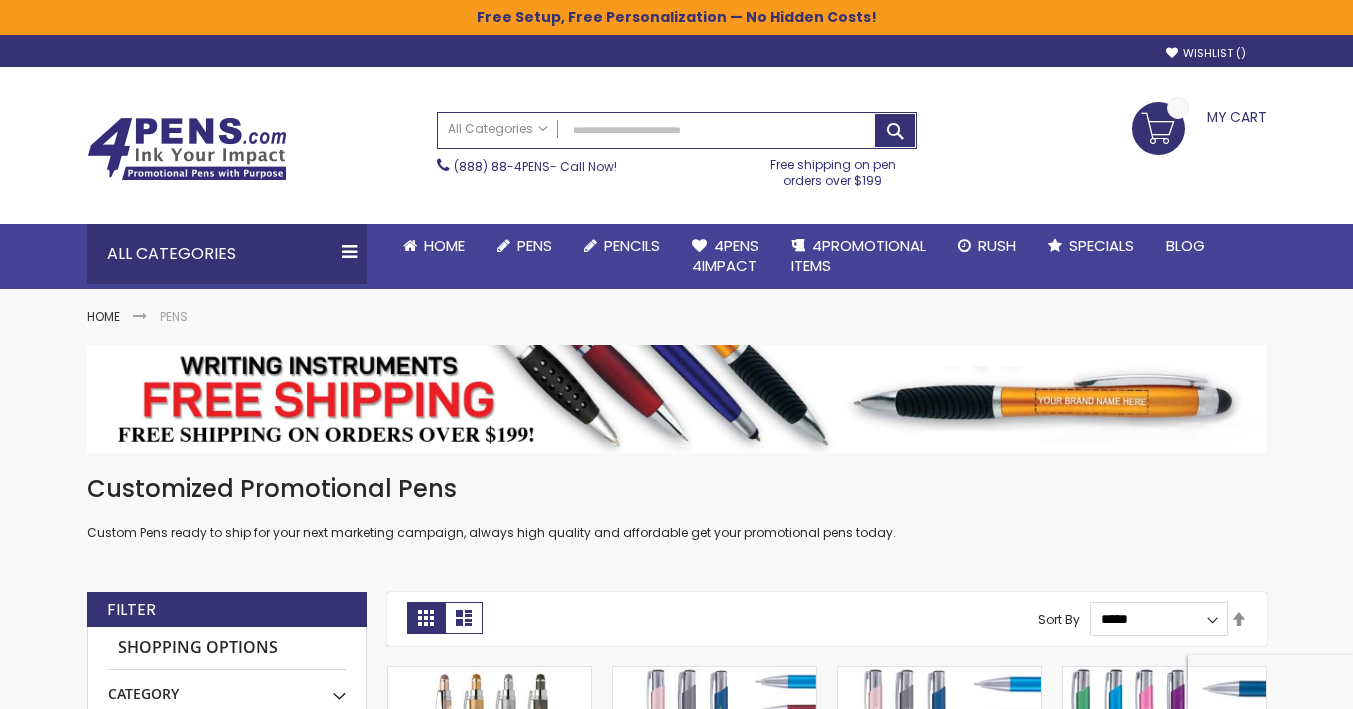 scroll, scrollTop: 0, scrollLeft: 0, axis: both 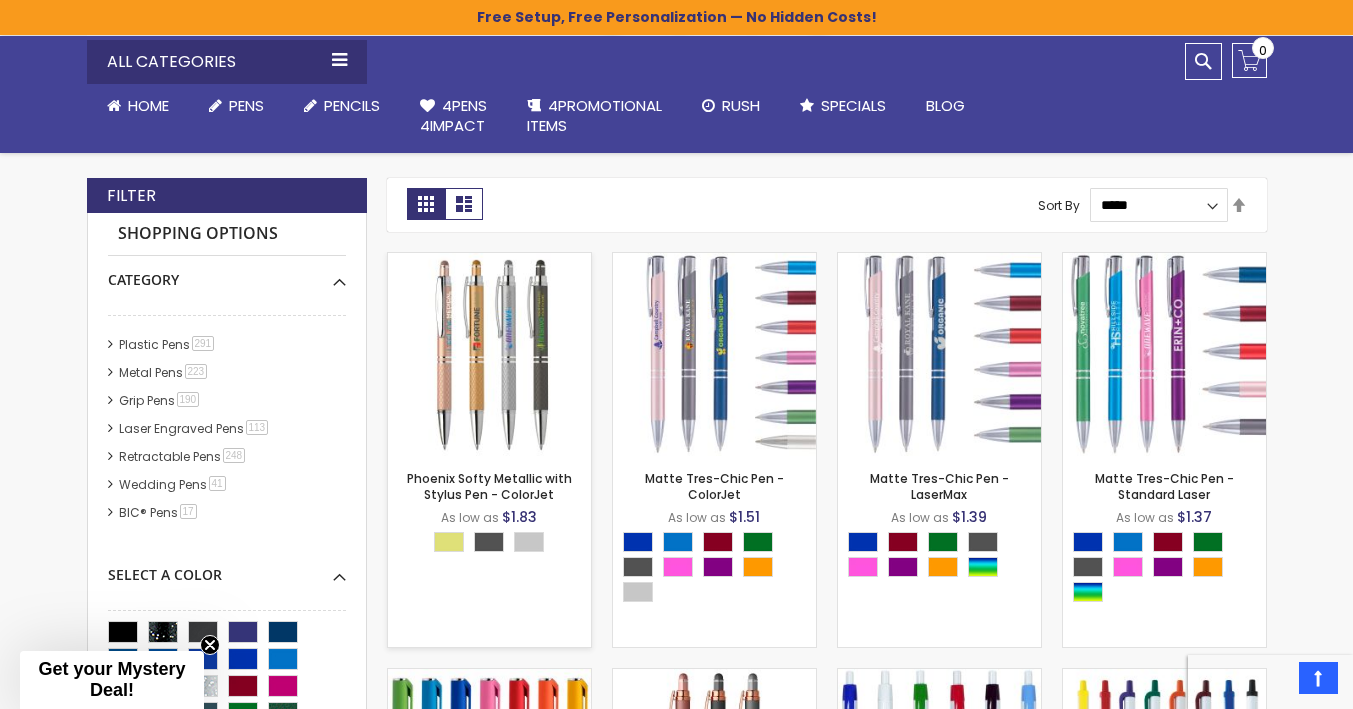 click at bounding box center (489, 354) 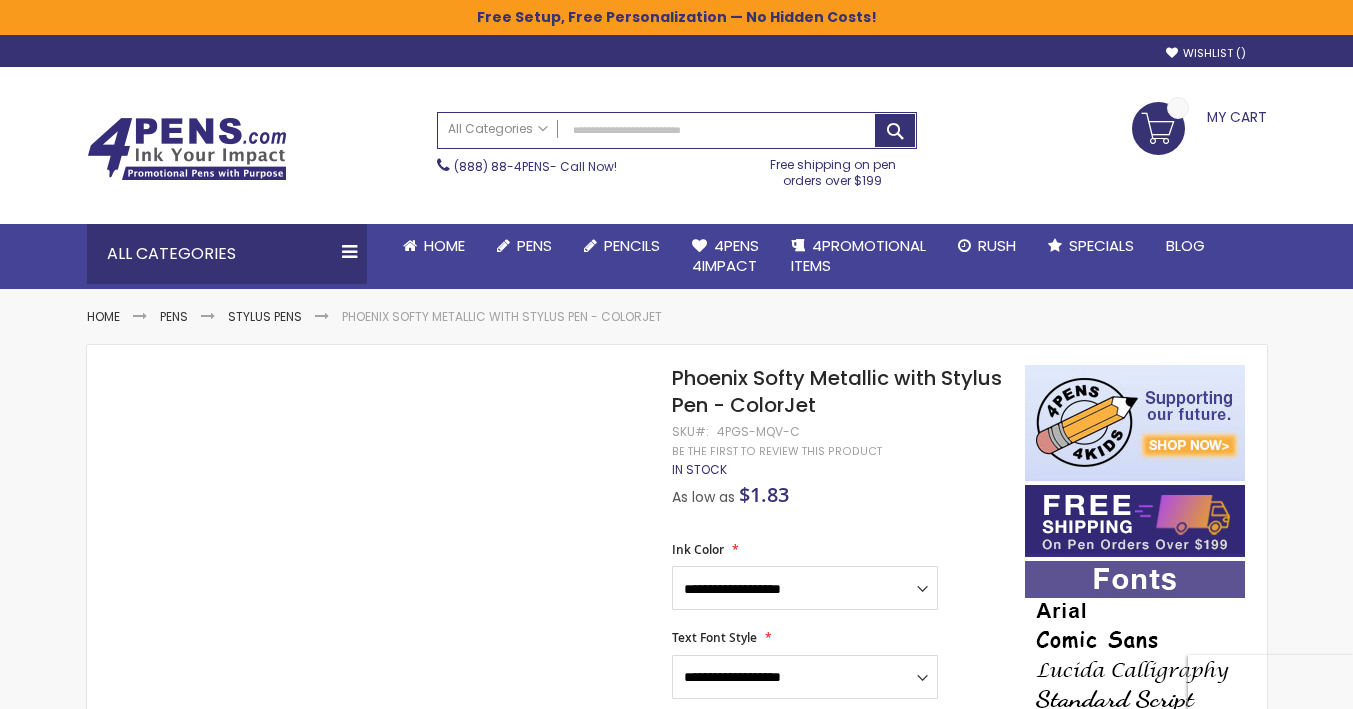 scroll, scrollTop: 0, scrollLeft: 0, axis: both 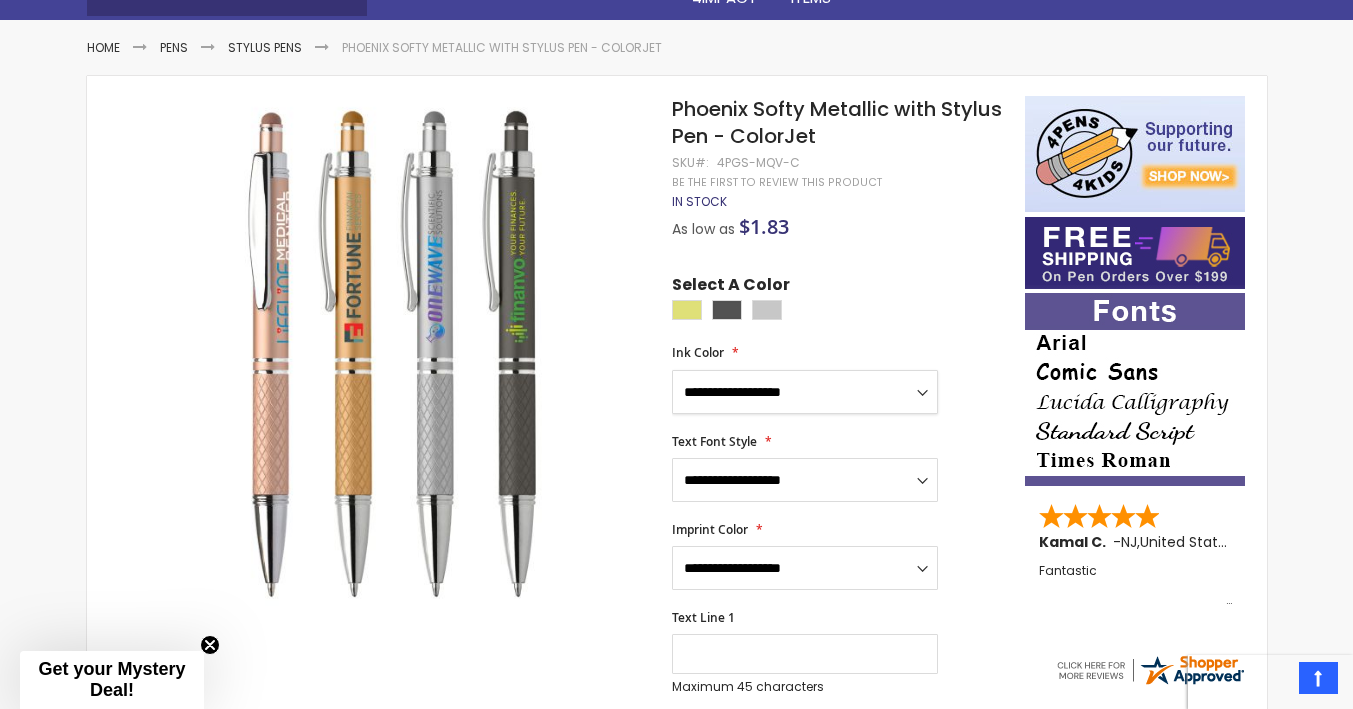 click on "**********" at bounding box center [805, 392] 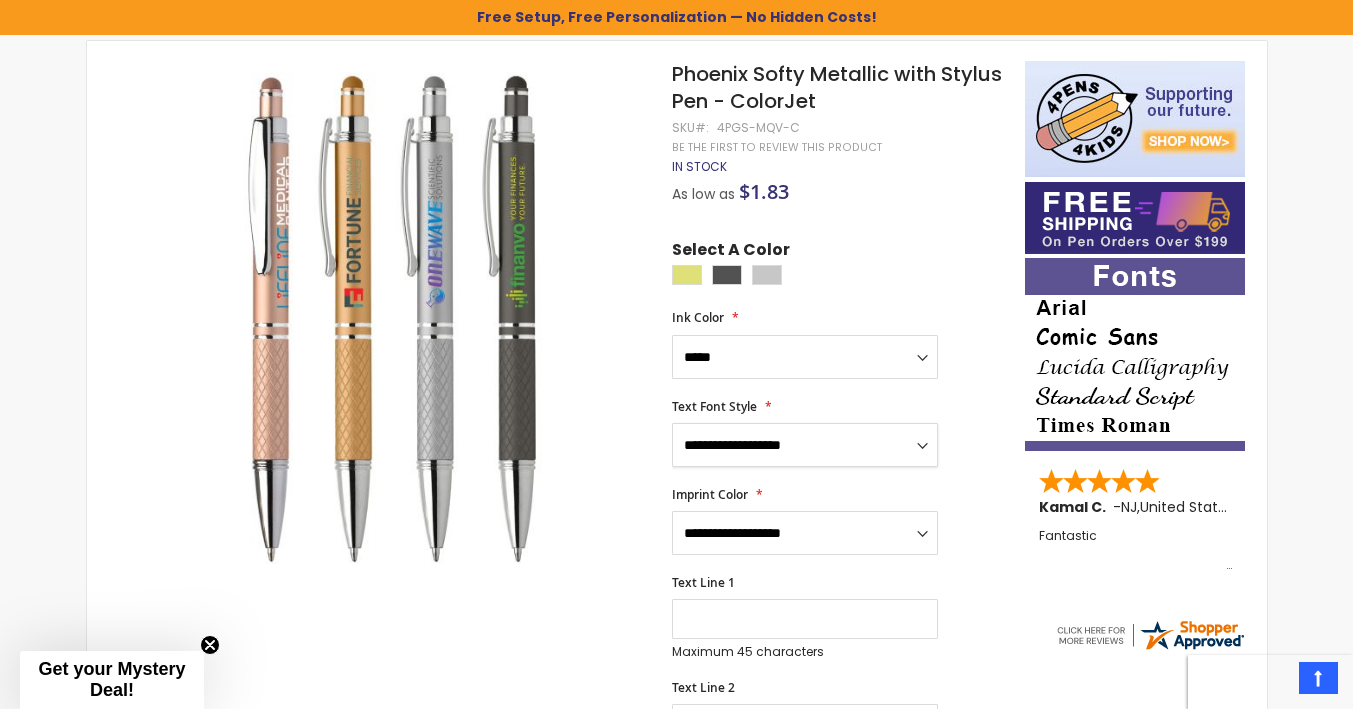 click on "**********" at bounding box center (805, 445) 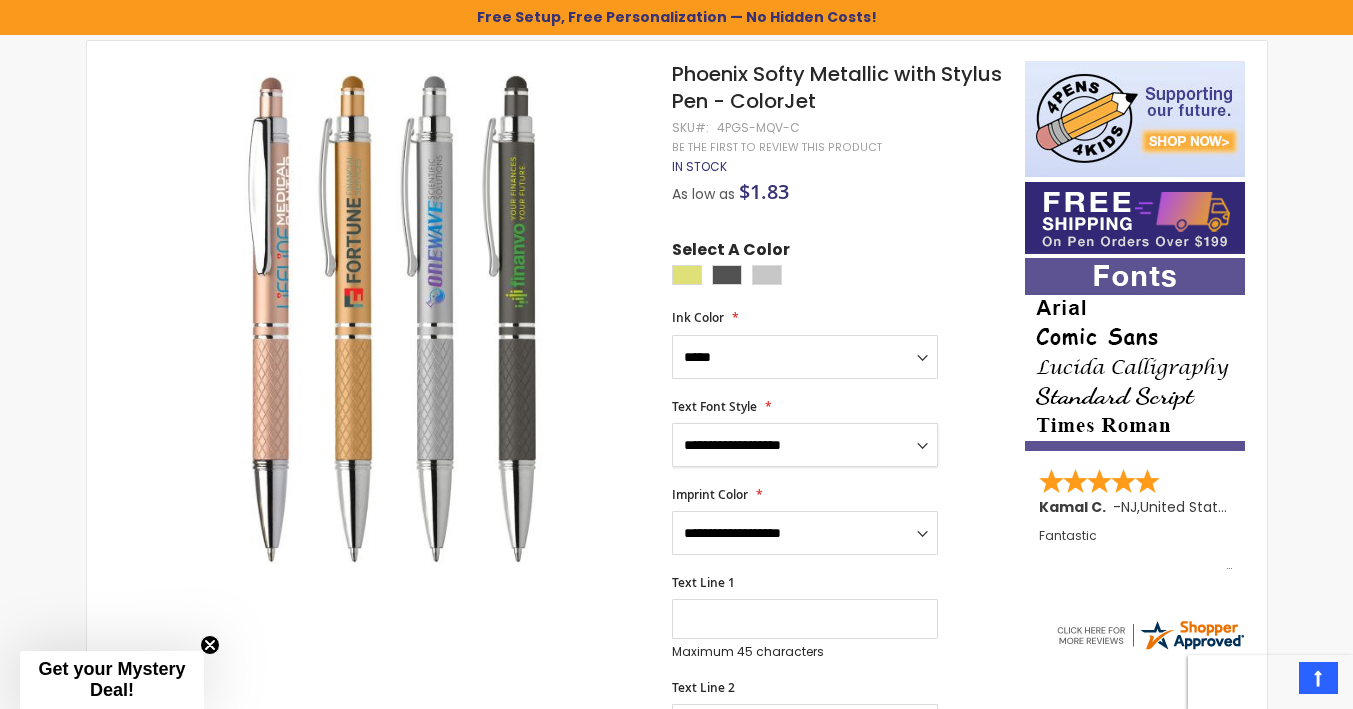 select on "****" 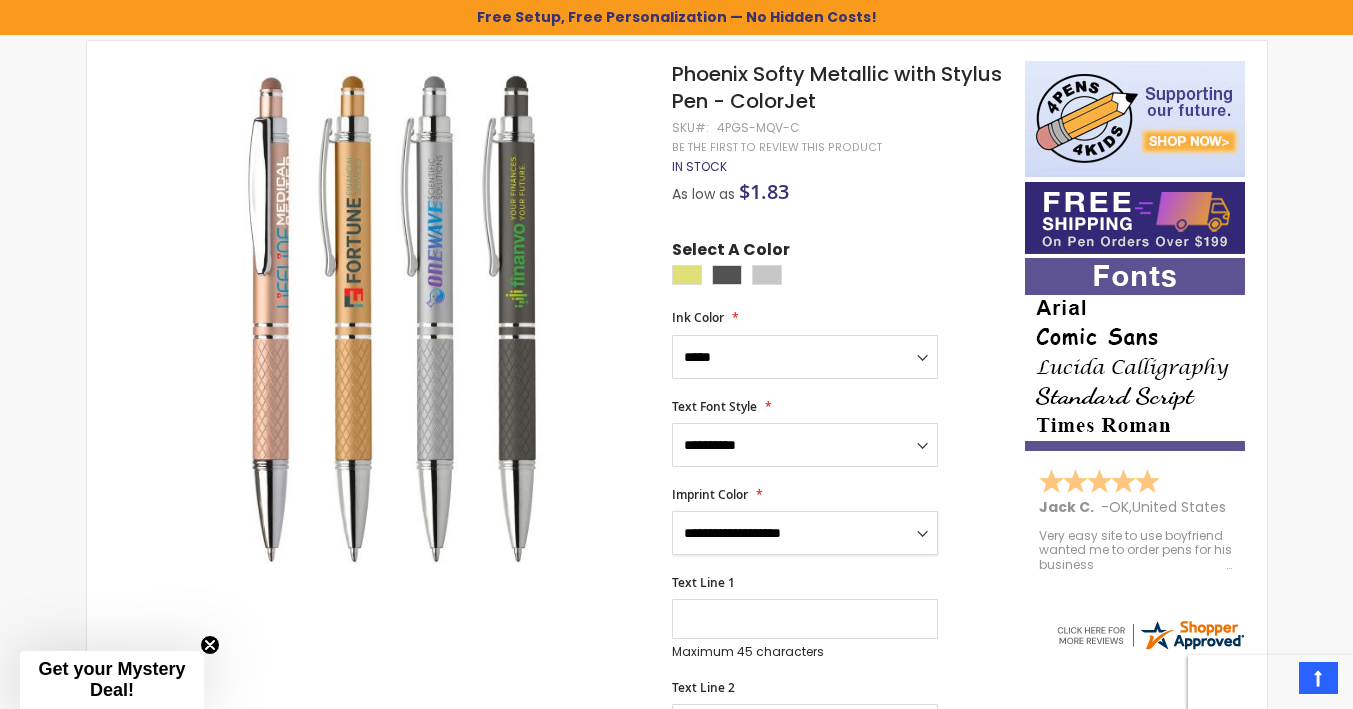 click on "**********" at bounding box center [805, 533] 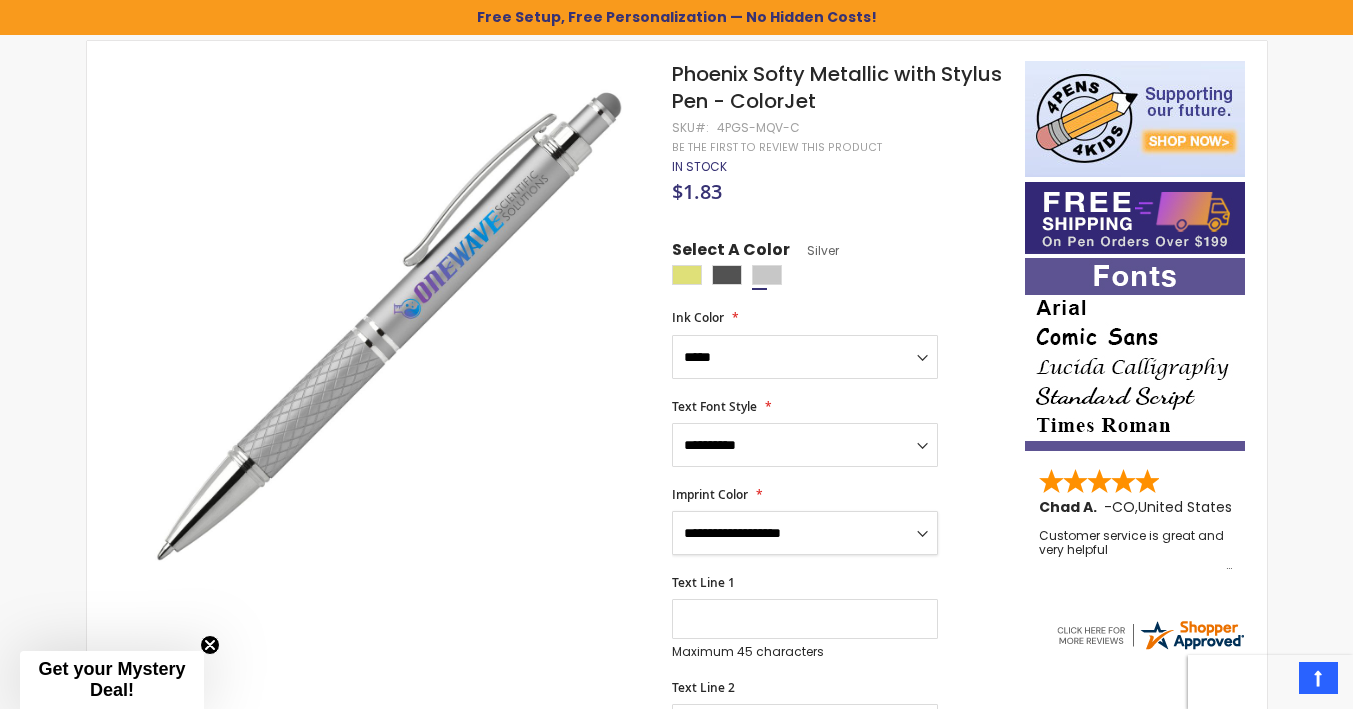click on "**********" at bounding box center [805, 533] 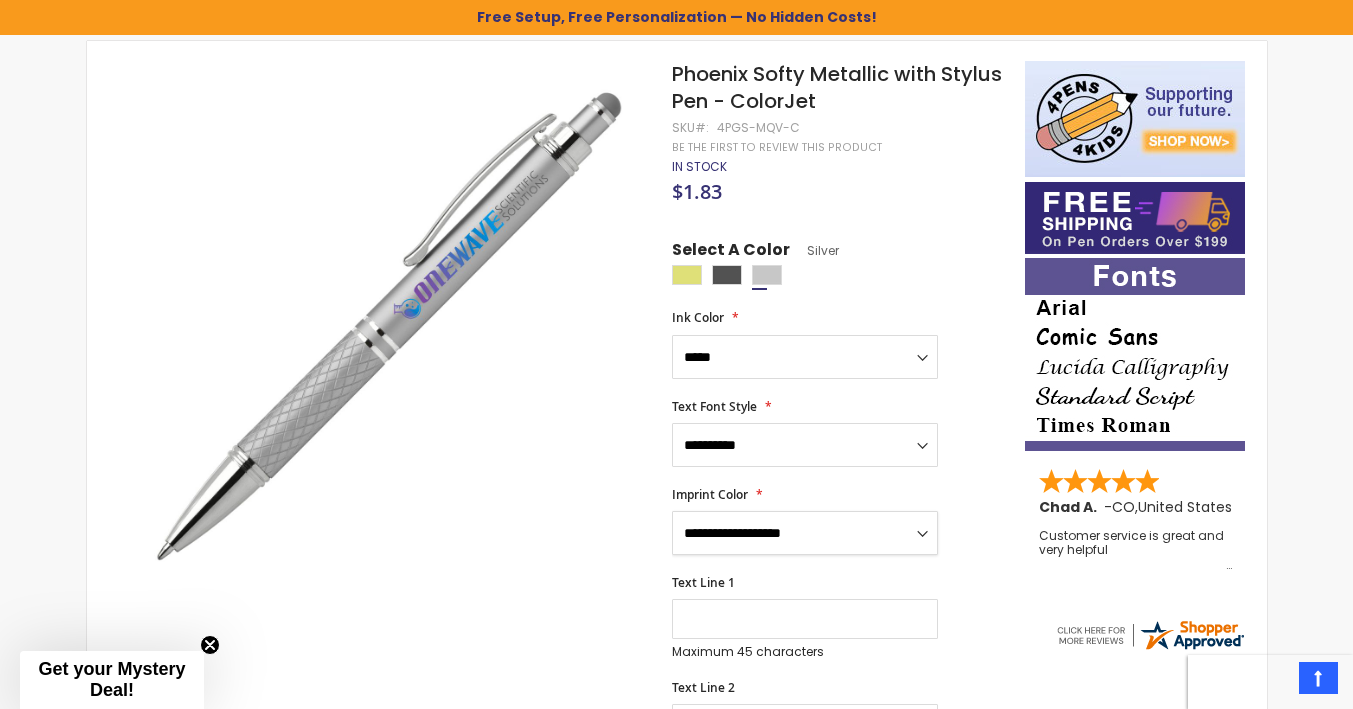 select on "****" 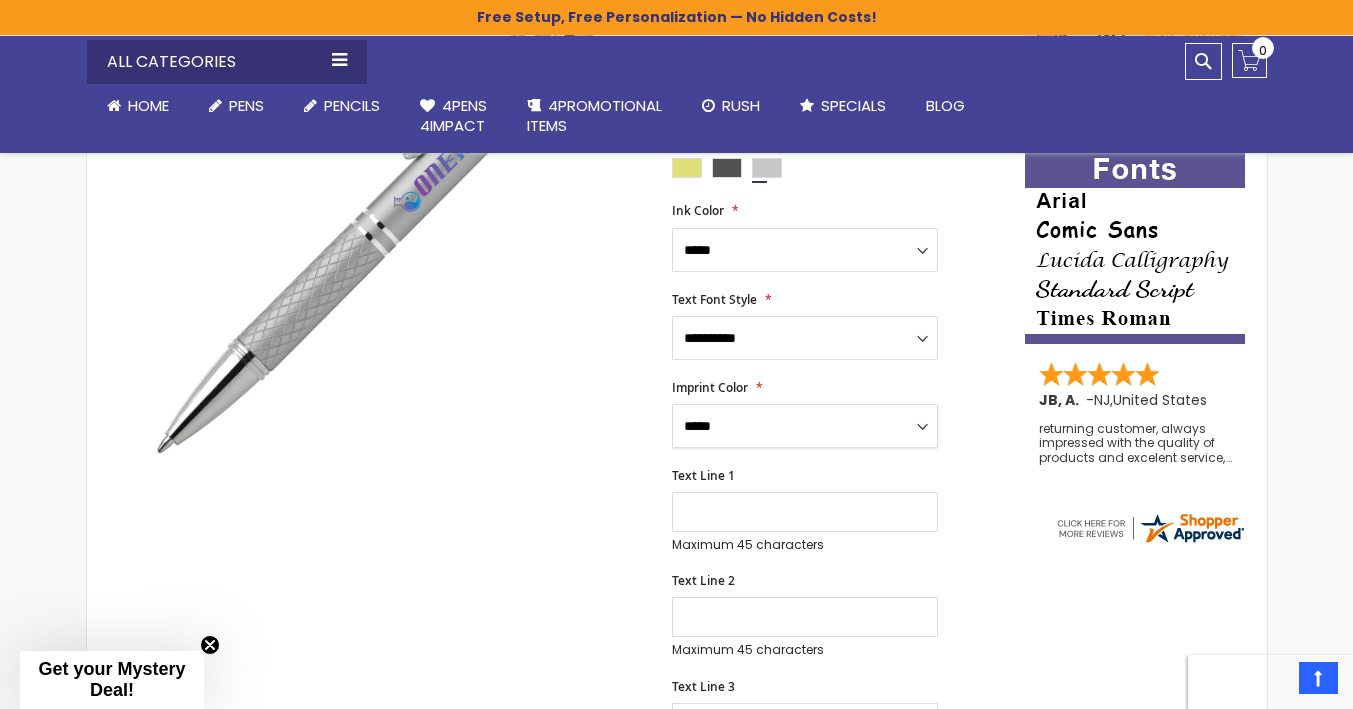 scroll, scrollTop: 429, scrollLeft: 0, axis: vertical 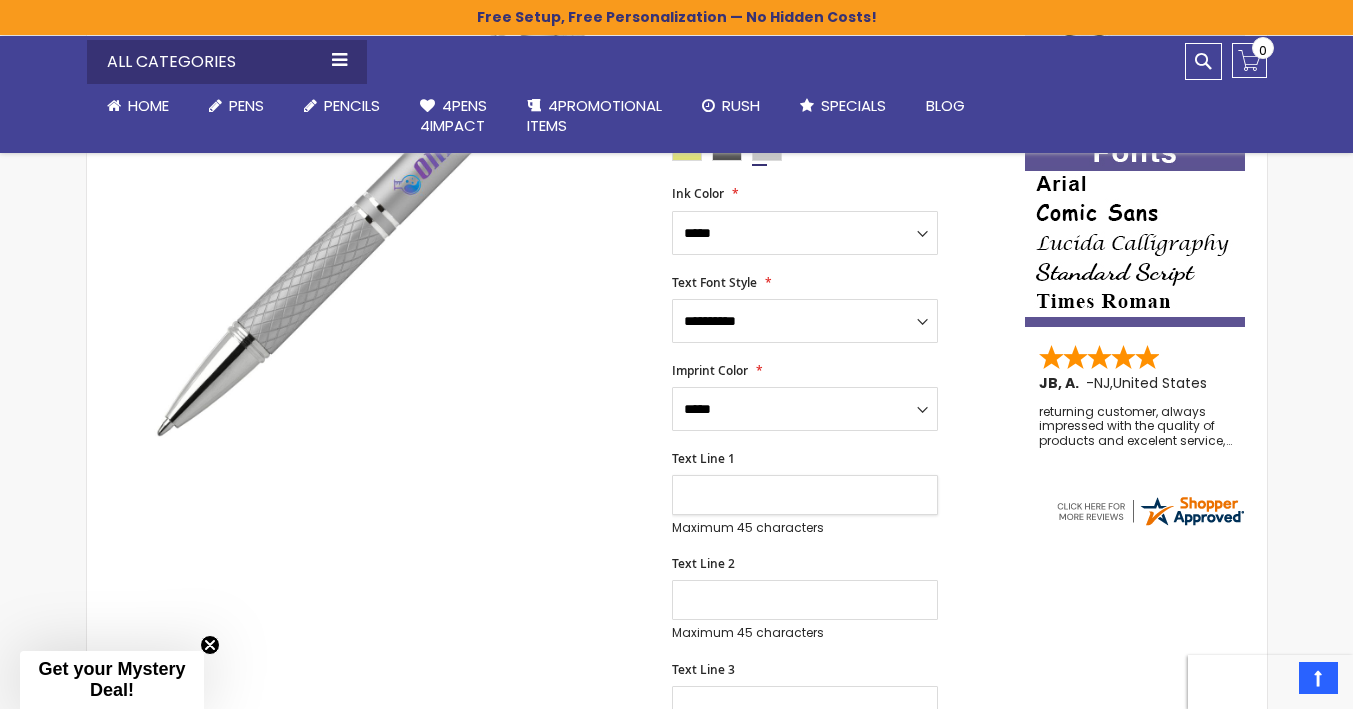 click on "Text Line 1" at bounding box center (805, 495) 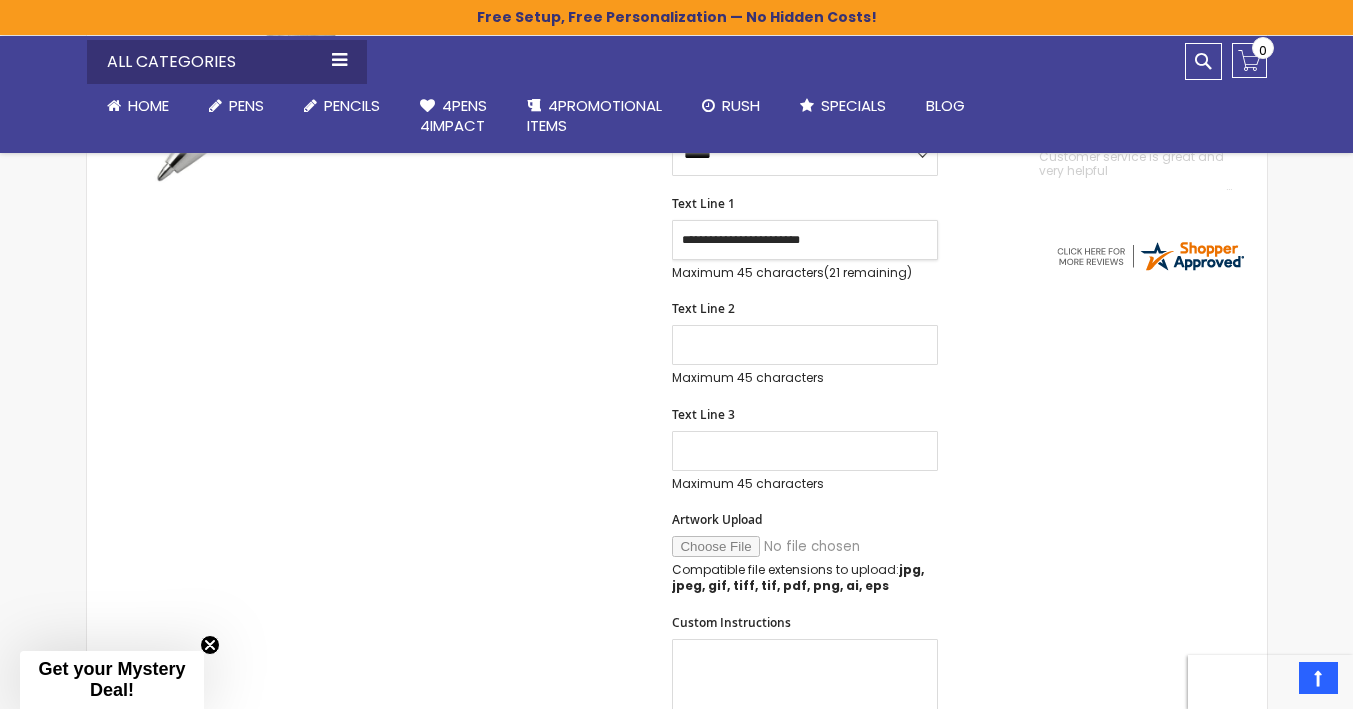 scroll, scrollTop: 698, scrollLeft: 0, axis: vertical 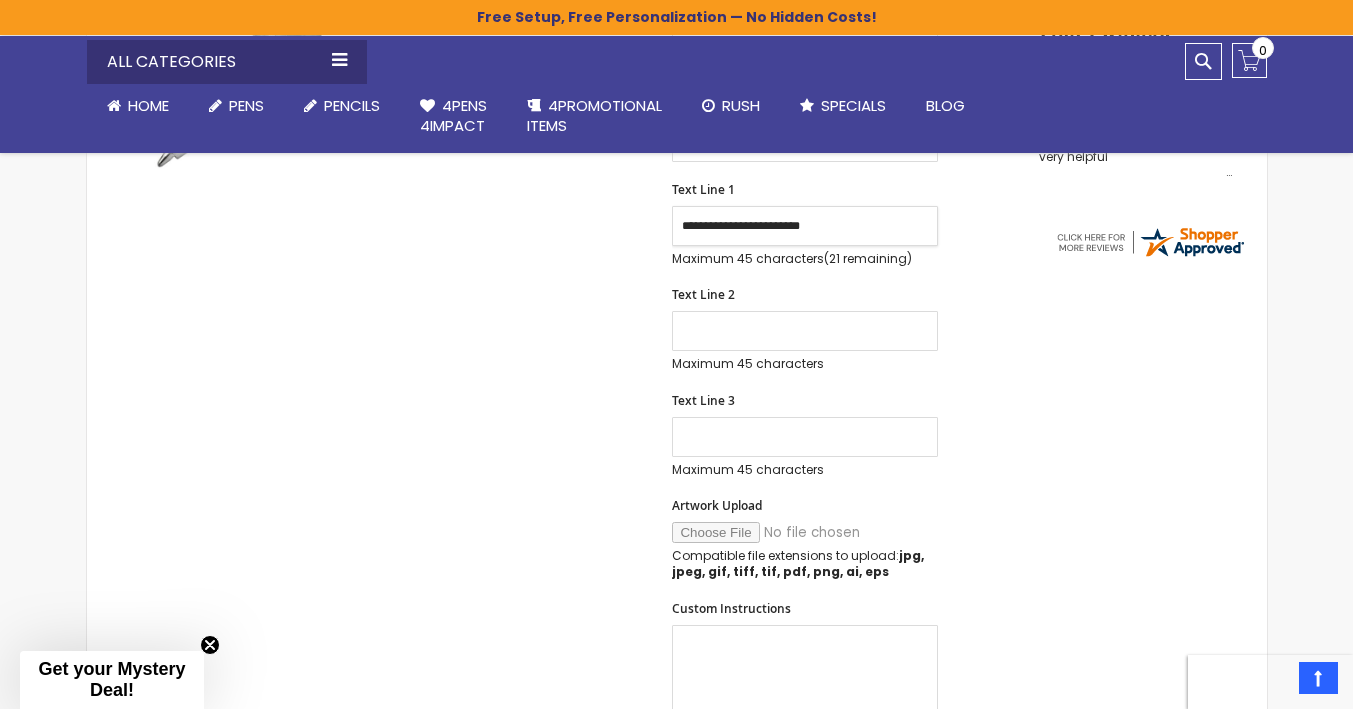 type on "**********" 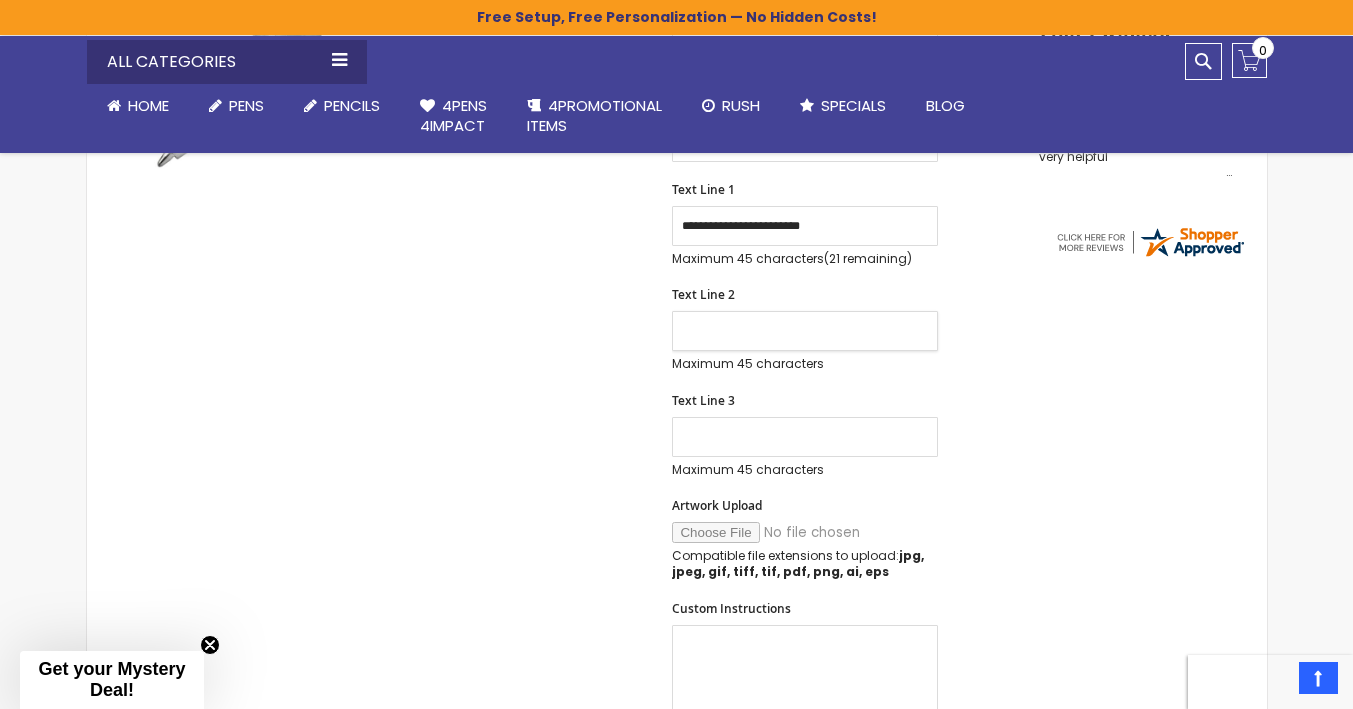 click on "Text Line 2" at bounding box center (805, 331) 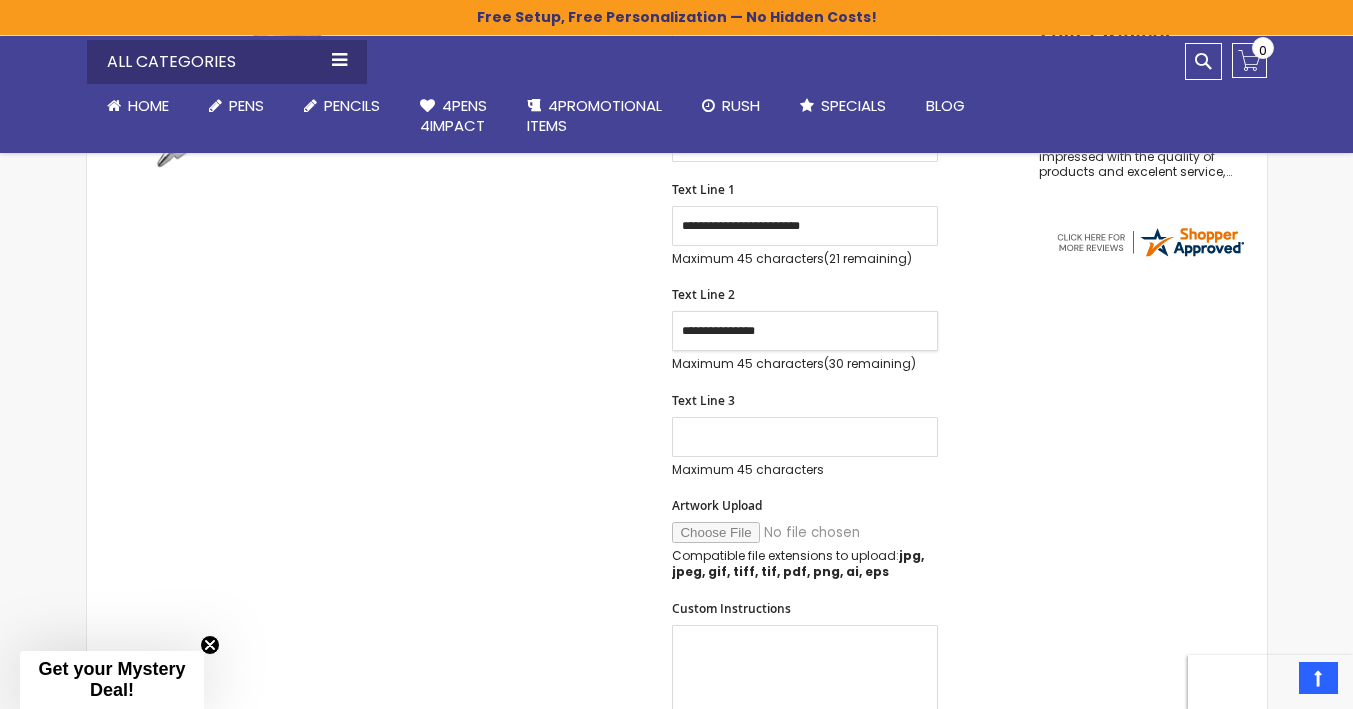 click on "**********" at bounding box center [805, 331] 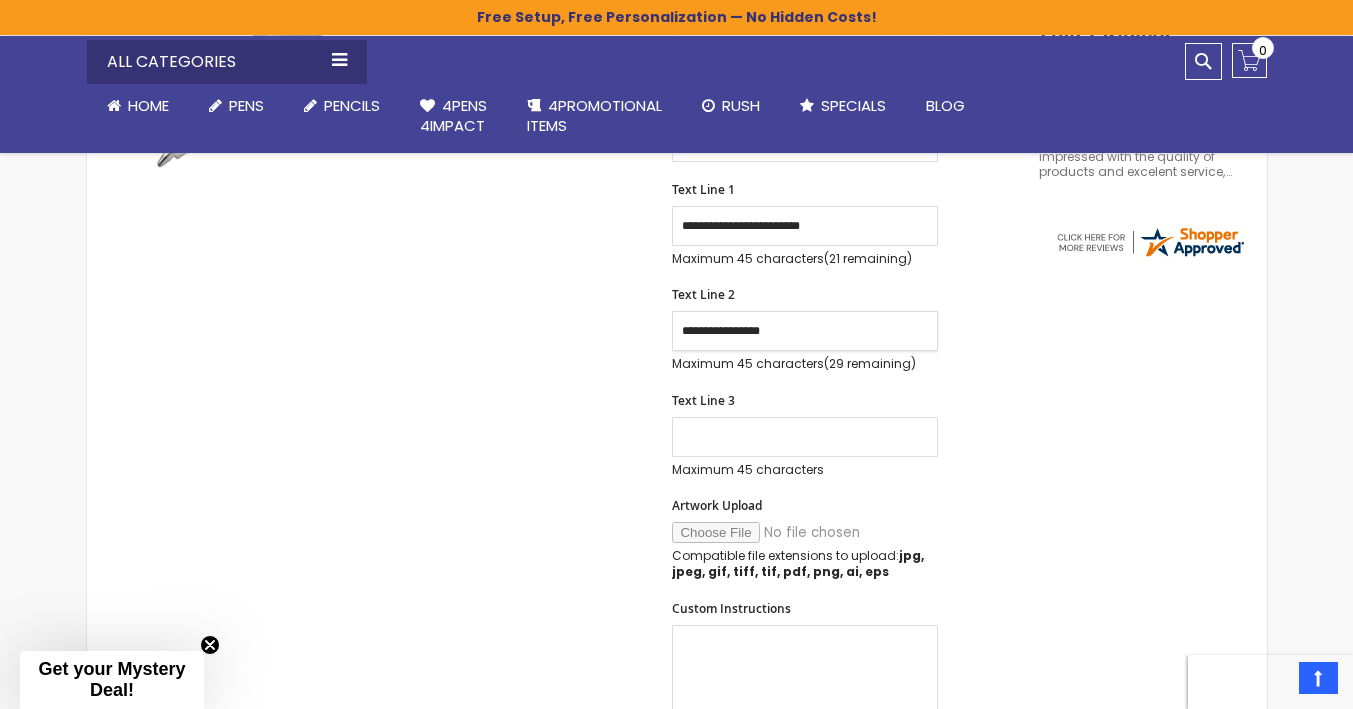 click on "**********" at bounding box center [805, 331] 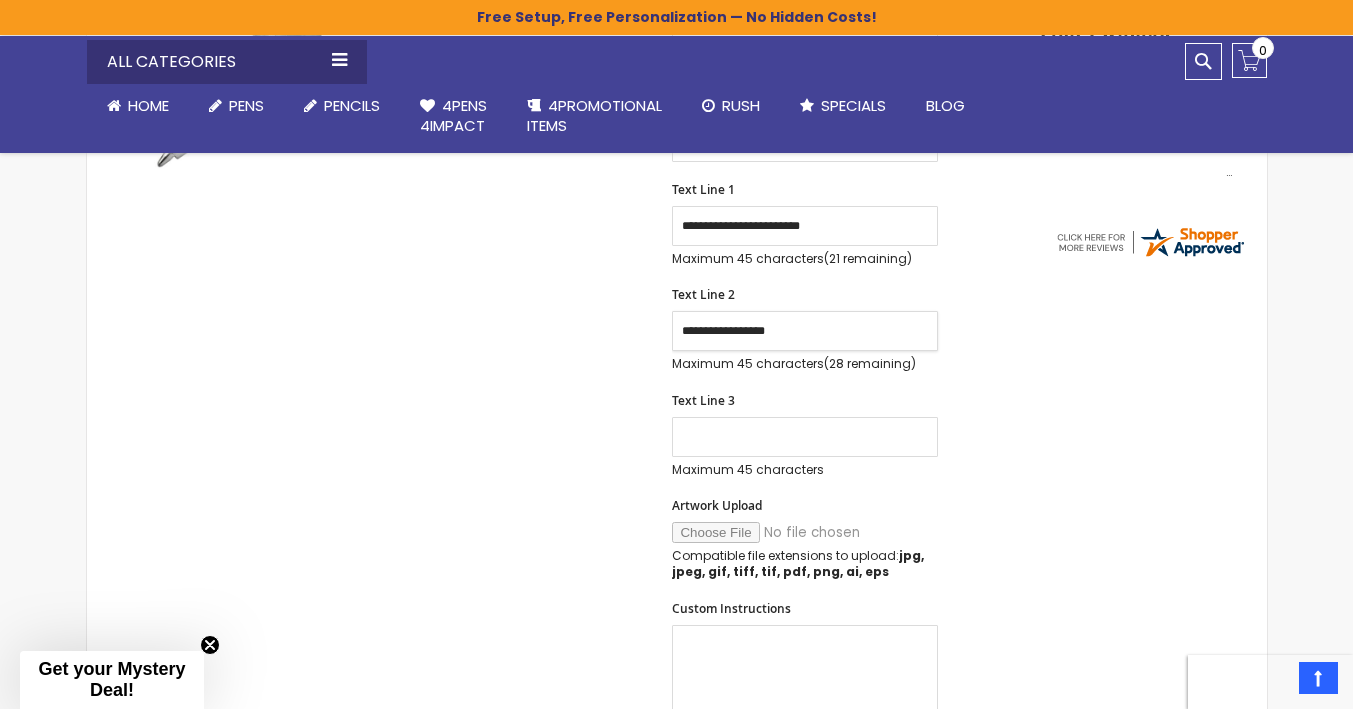 click on "**********" at bounding box center [805, 331] 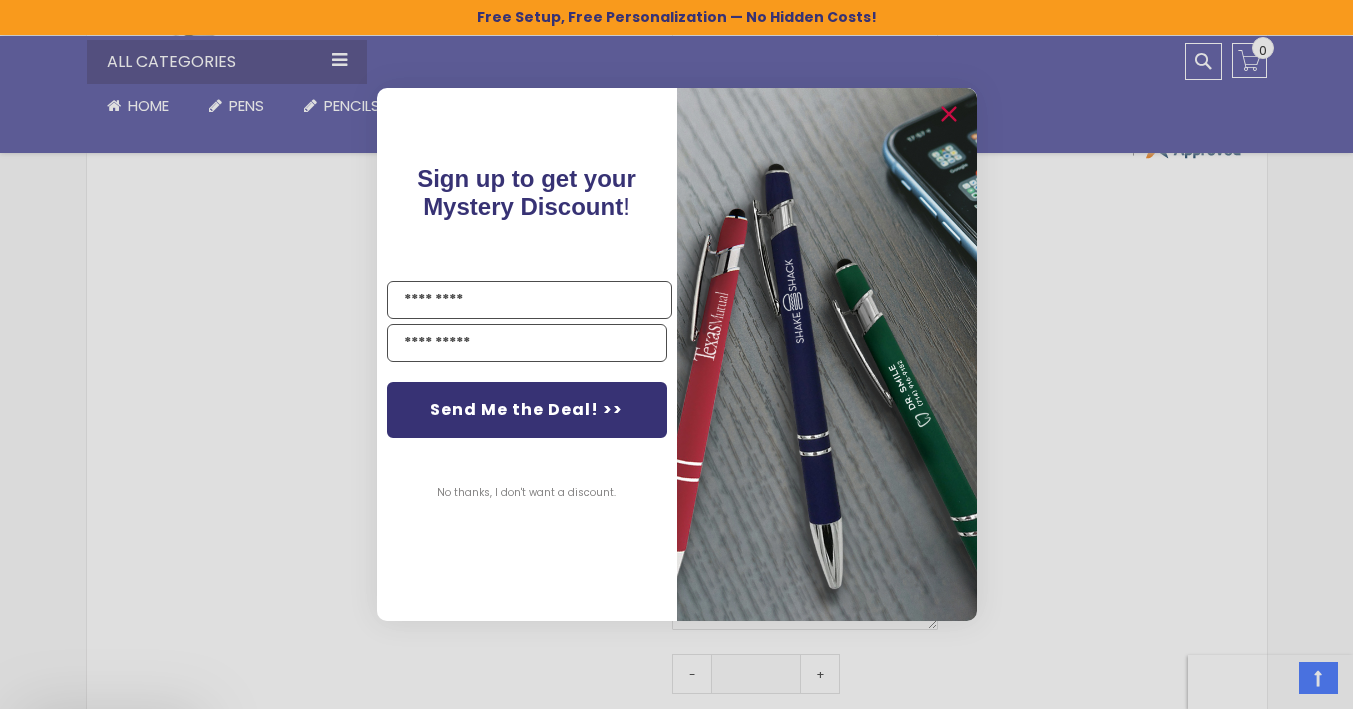 type on "**********" 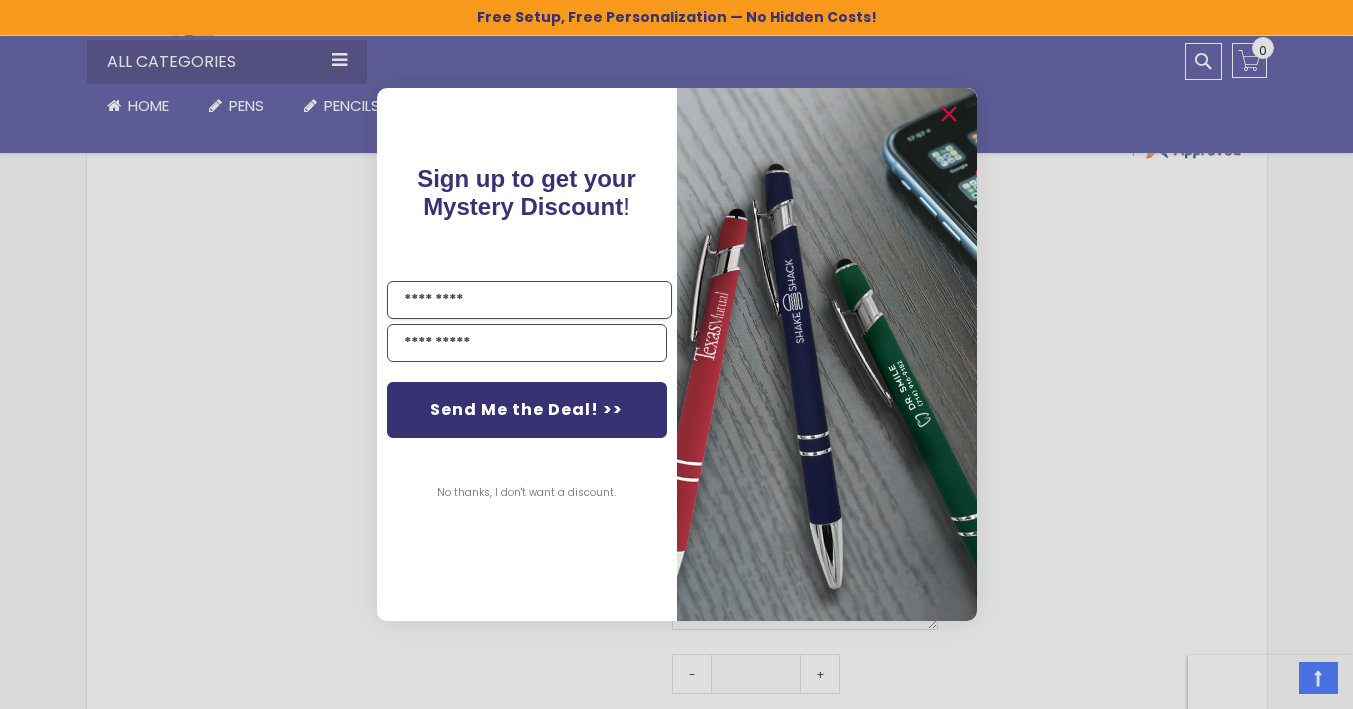scroll, scrollTop: 798, scrollLeft: 0, axis: vertical 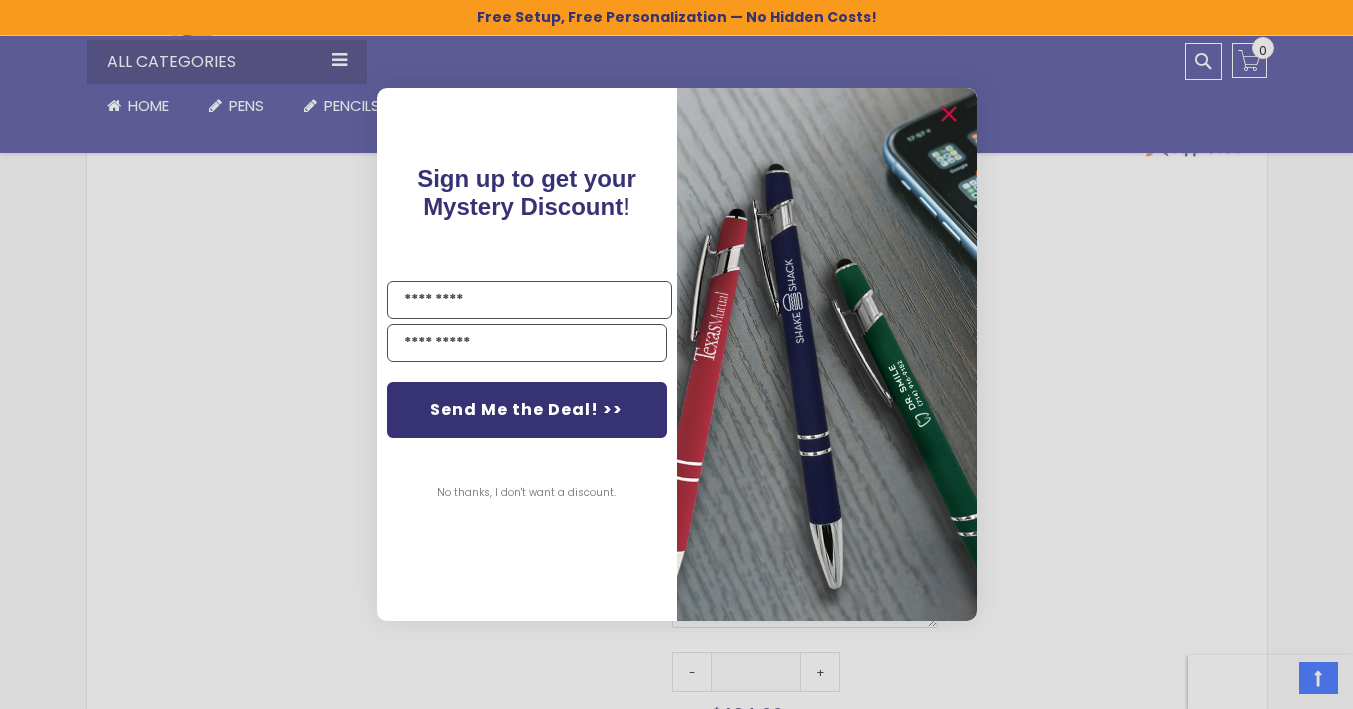 click on "No thanks, I don't want a discount." at bounding box center [526, 493] 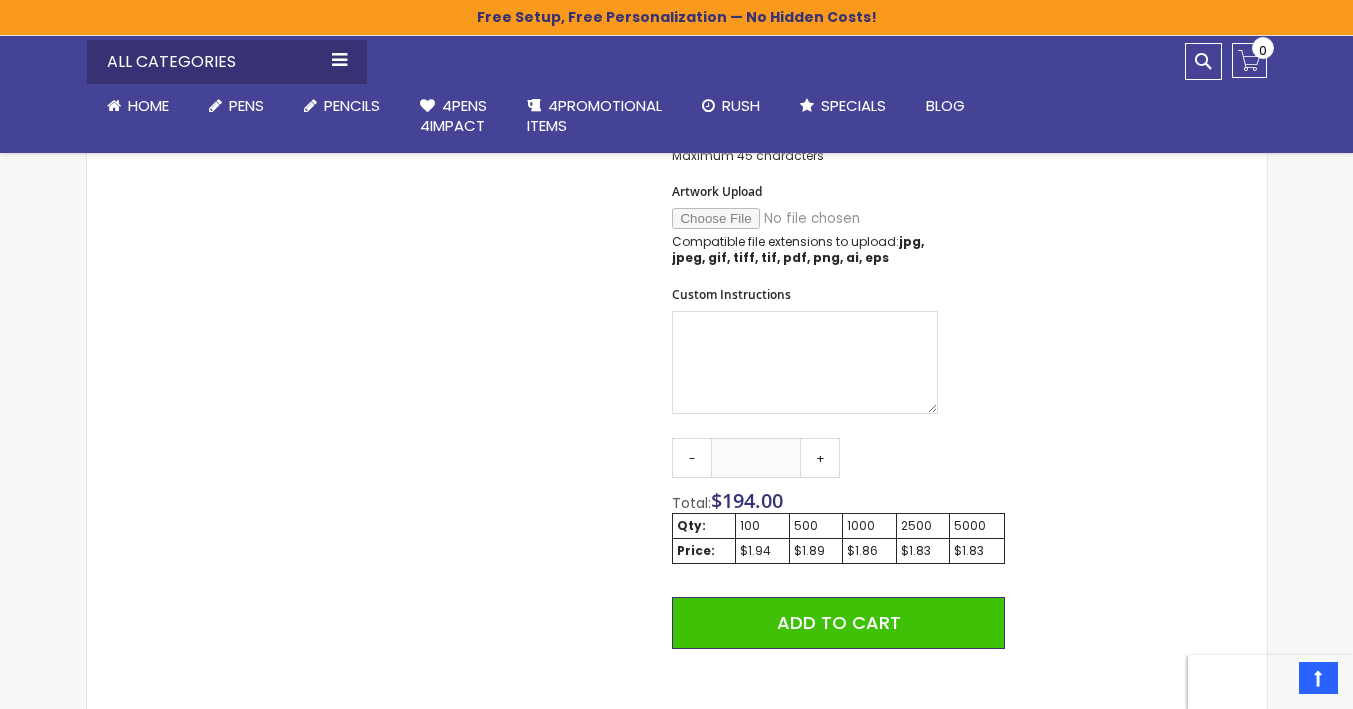 scroll, scrollTop: 1020, scrollLeft: 0, axis: vertical 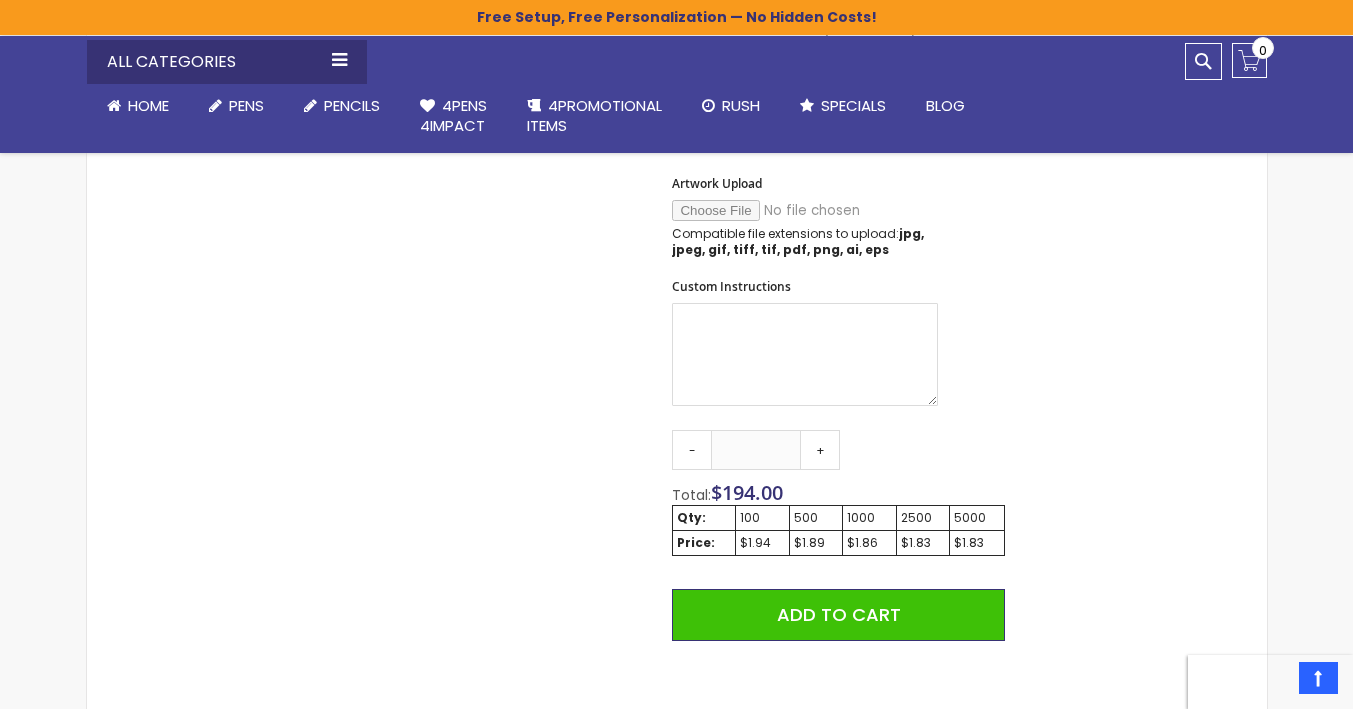 click on "Qty
-
***
+
Total:  $ 194.00
Qty:
100
500
1000
2500
5000
Price:
$1.94
$1.89
$1.86
$1.83
$1.83
Add to Cart
@import url(//fonts.googleapis.com/css?family=Google+Sans_old:500) ••••••" at bounding box center (838, 624) 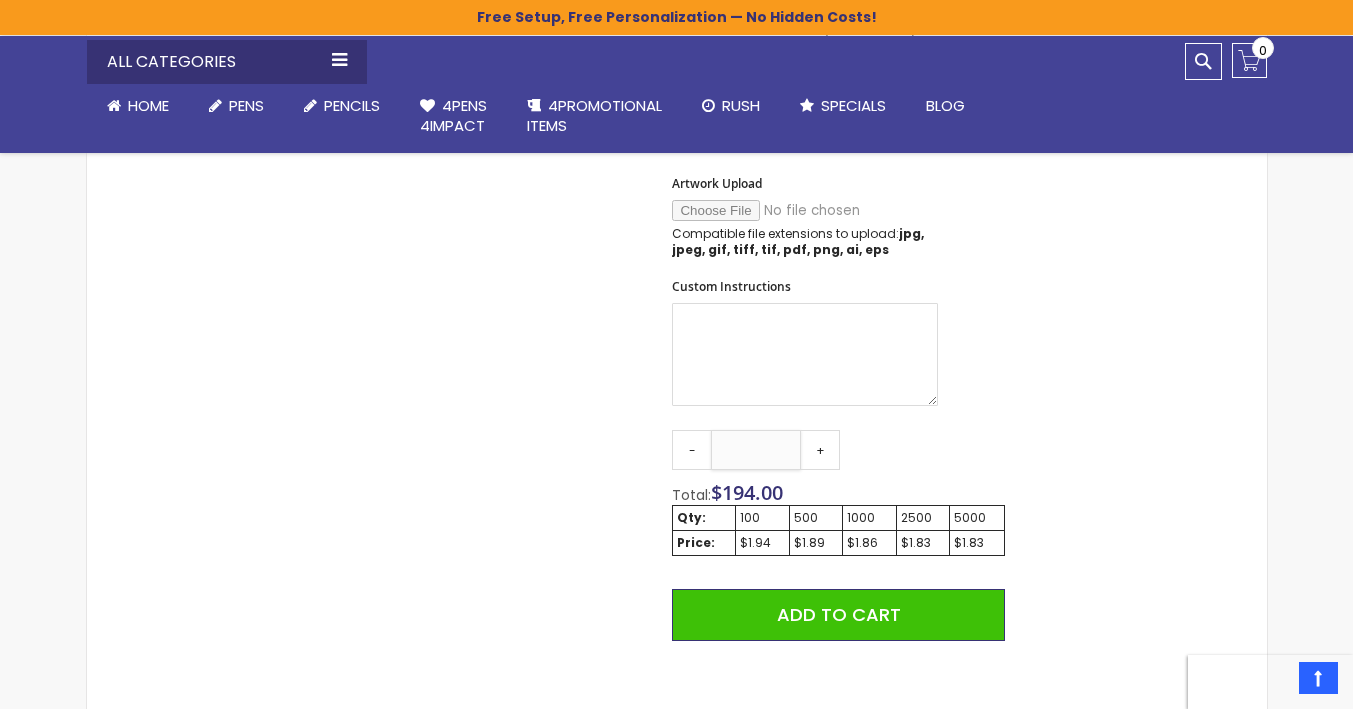 click on "***" at bounding box center (756, 450) 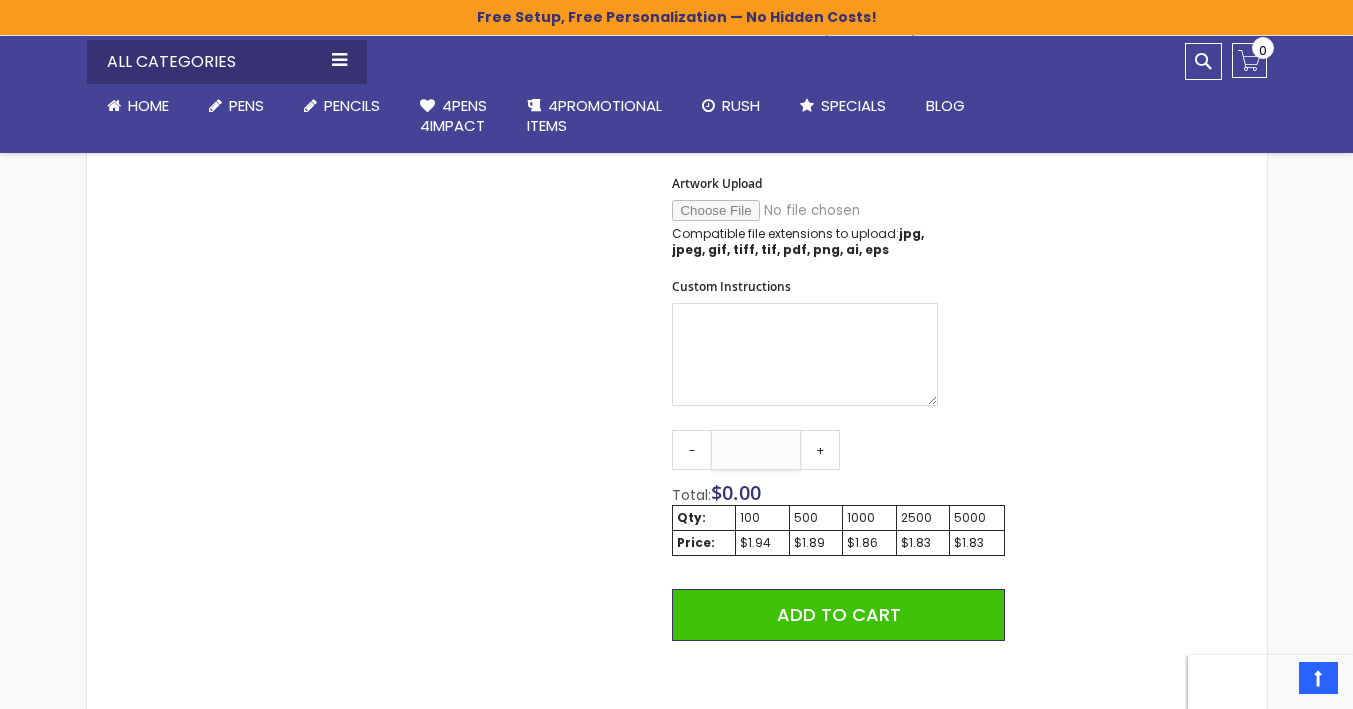type on "**" 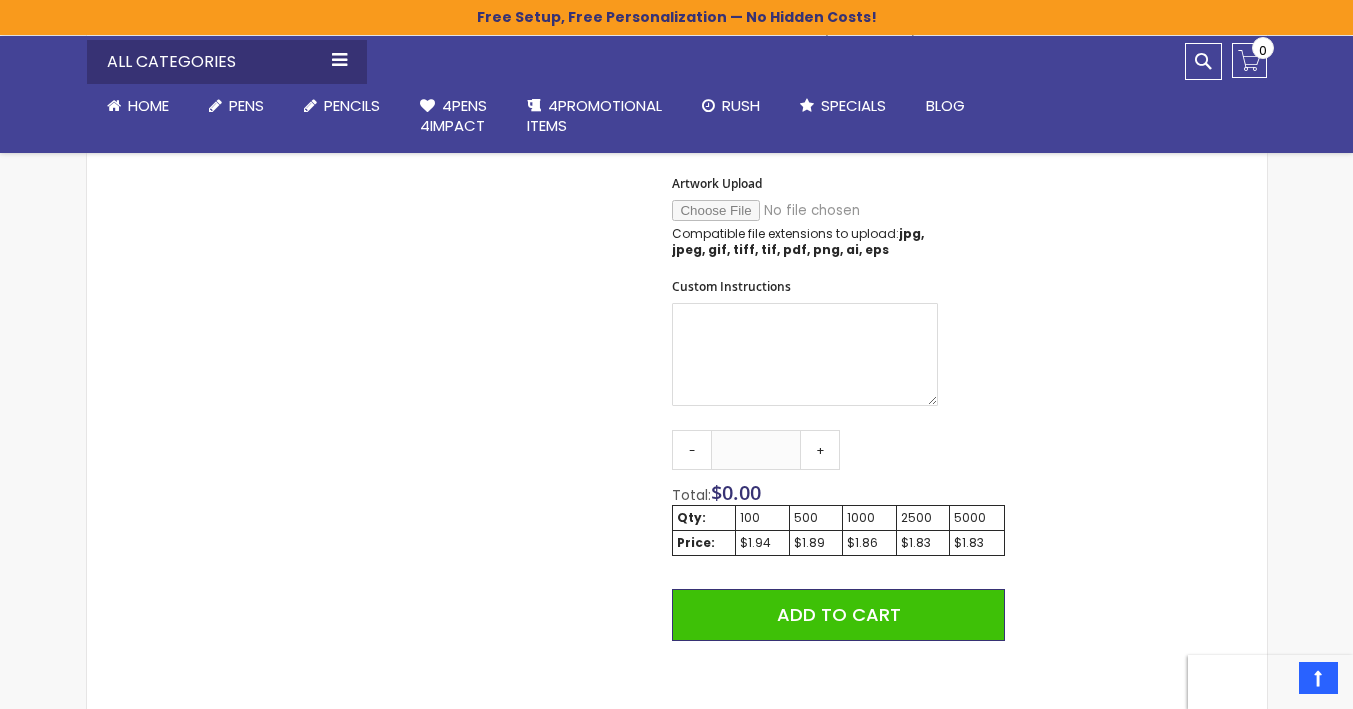 click on "Skip to the end of the images gallery
Skip to the beginning of the images gallery
Phoenix Softy Metallic with Stylus Pen - ColorJet
SKU
4PGS-MQV-C
Be the first to review this product
In stock
Only  %1  left
As low as
$1.83" at bounding box center [677, 220] 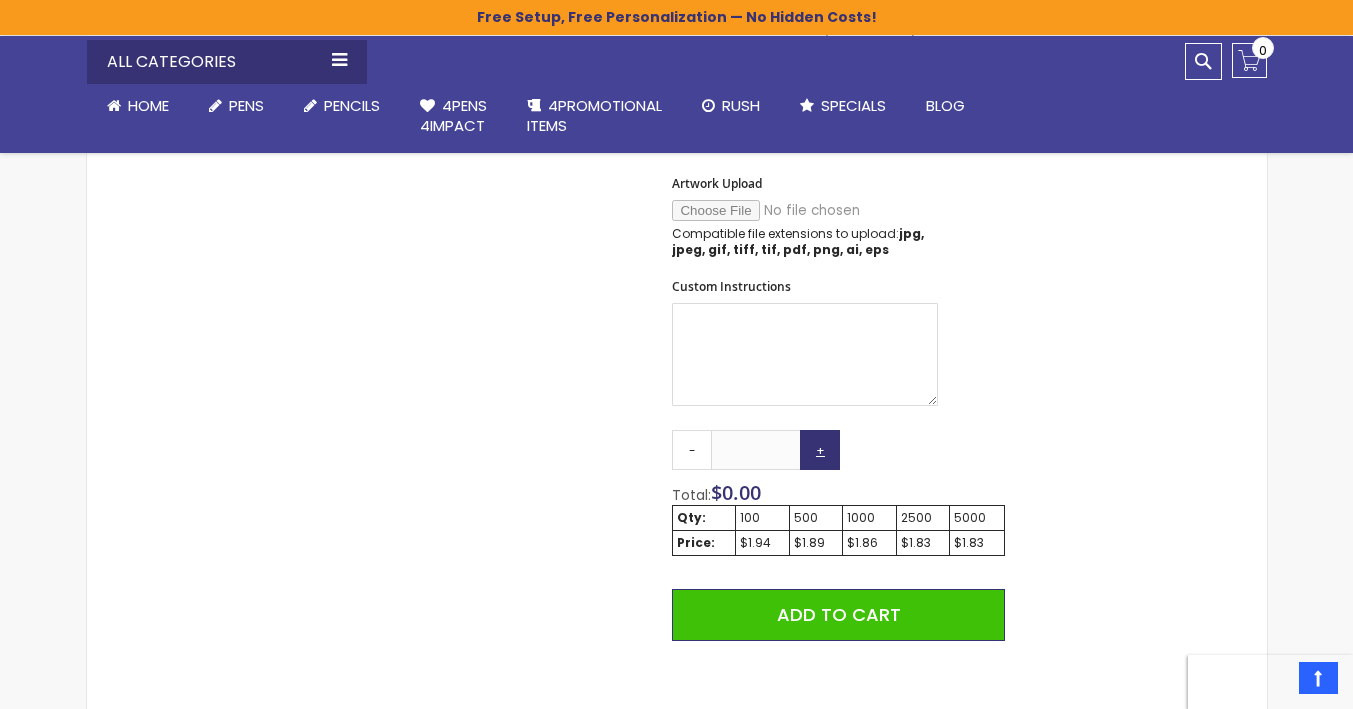 click on "+" at bounding box center (820, 450) 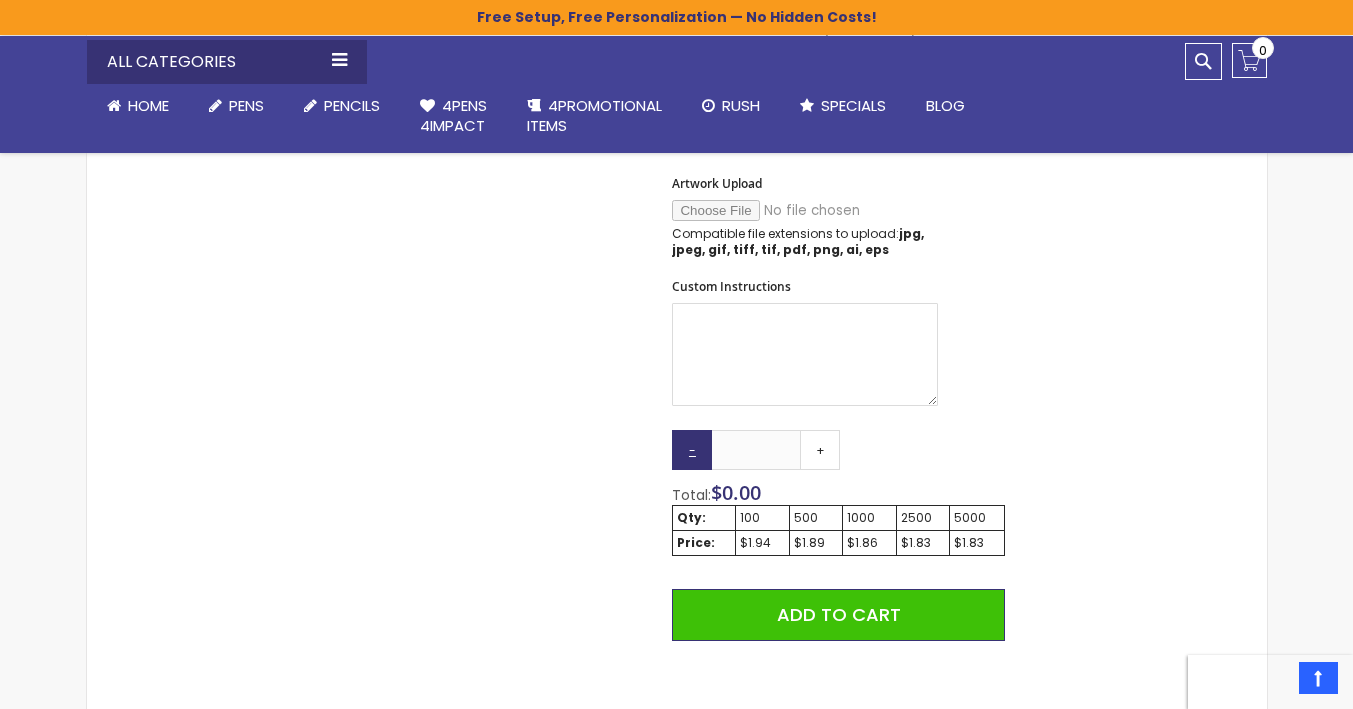 click on "-" at bounding box center [692, 450] 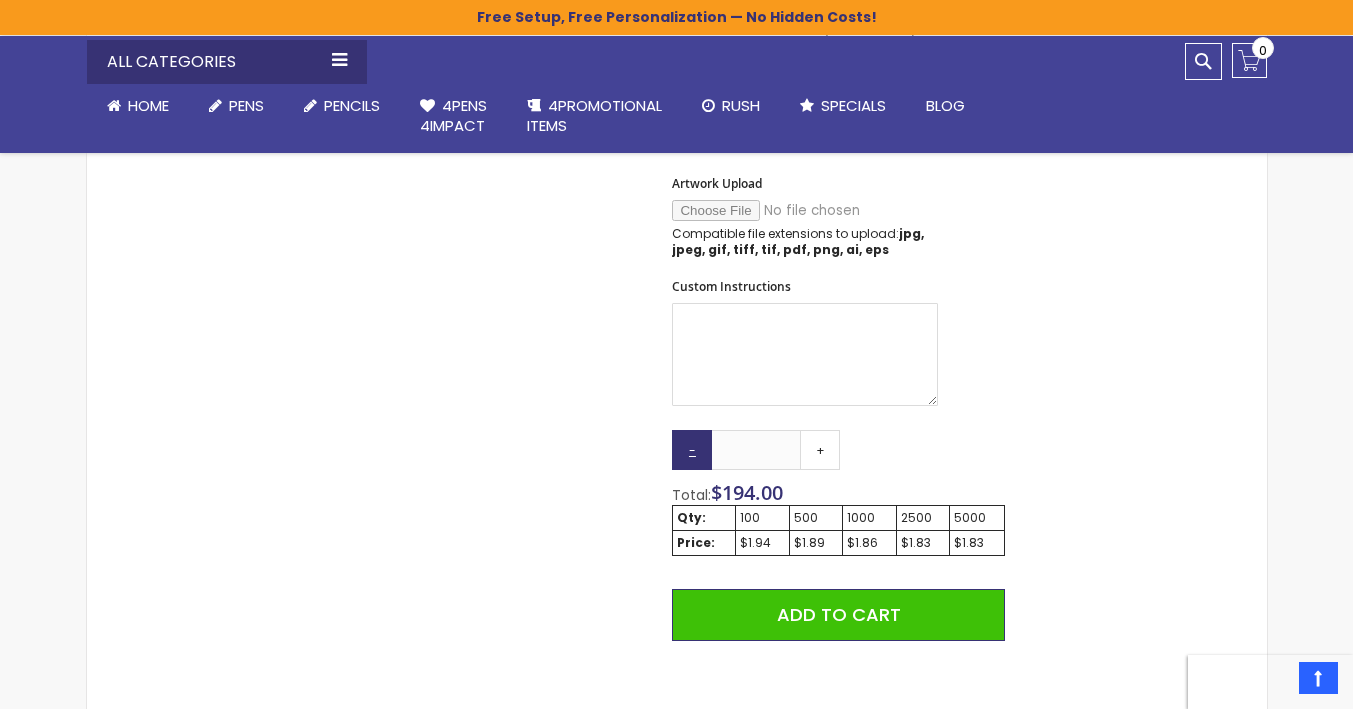 click on "-" at bounding box center (692, 450) 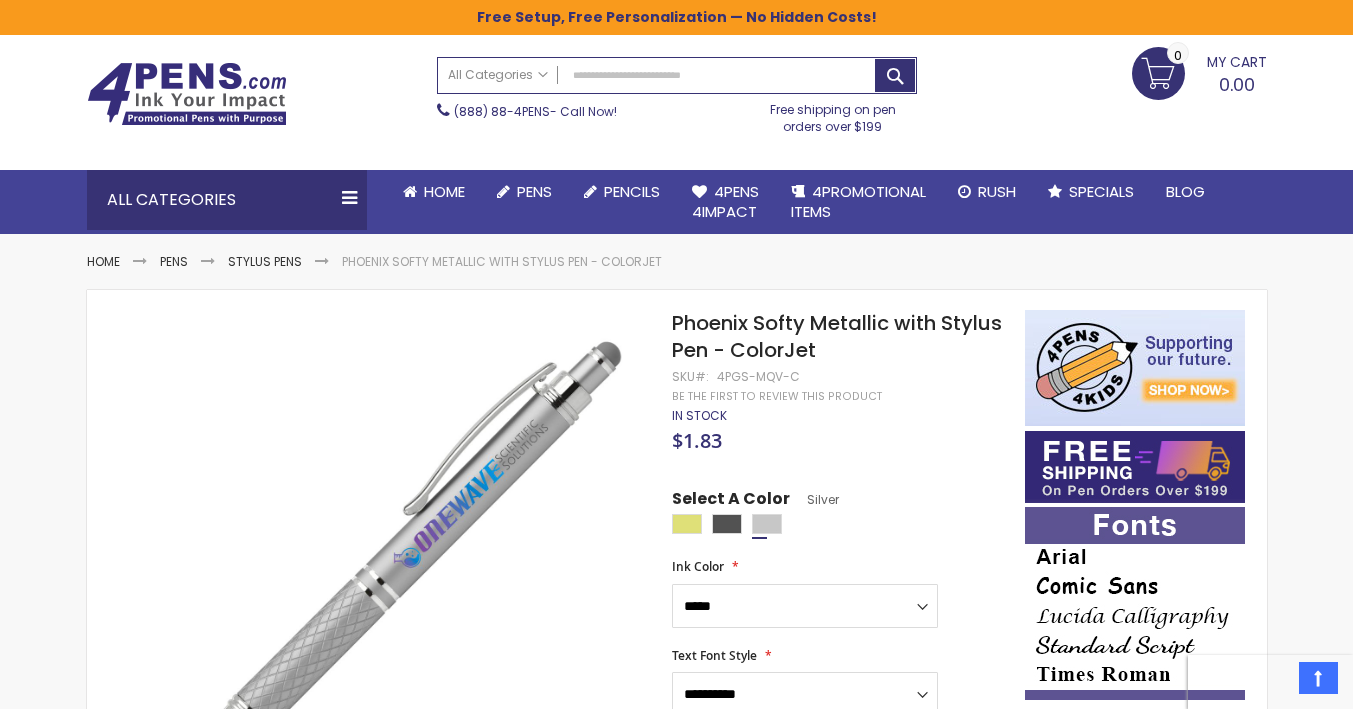 scroll, scrollTop: 0, scrollLeft: 0, axis: both 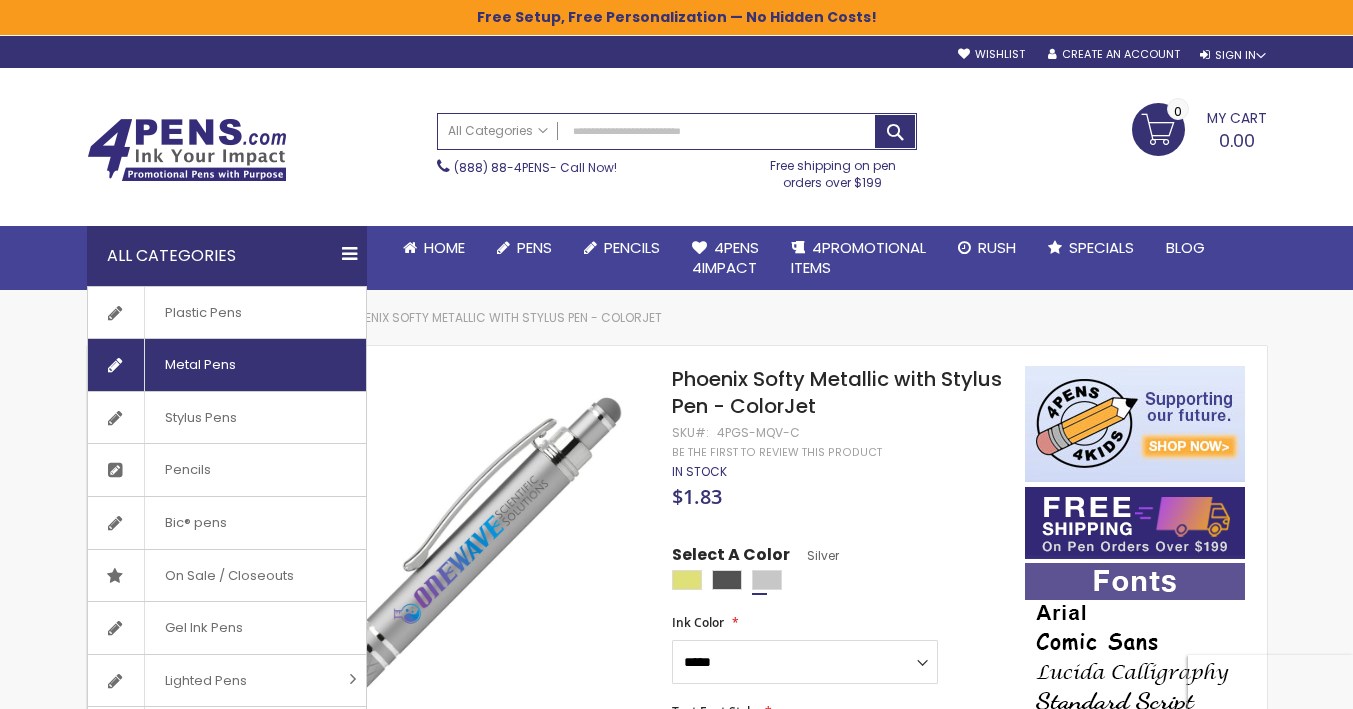 click on "Metal Pens" at bounding box center (200, 365) 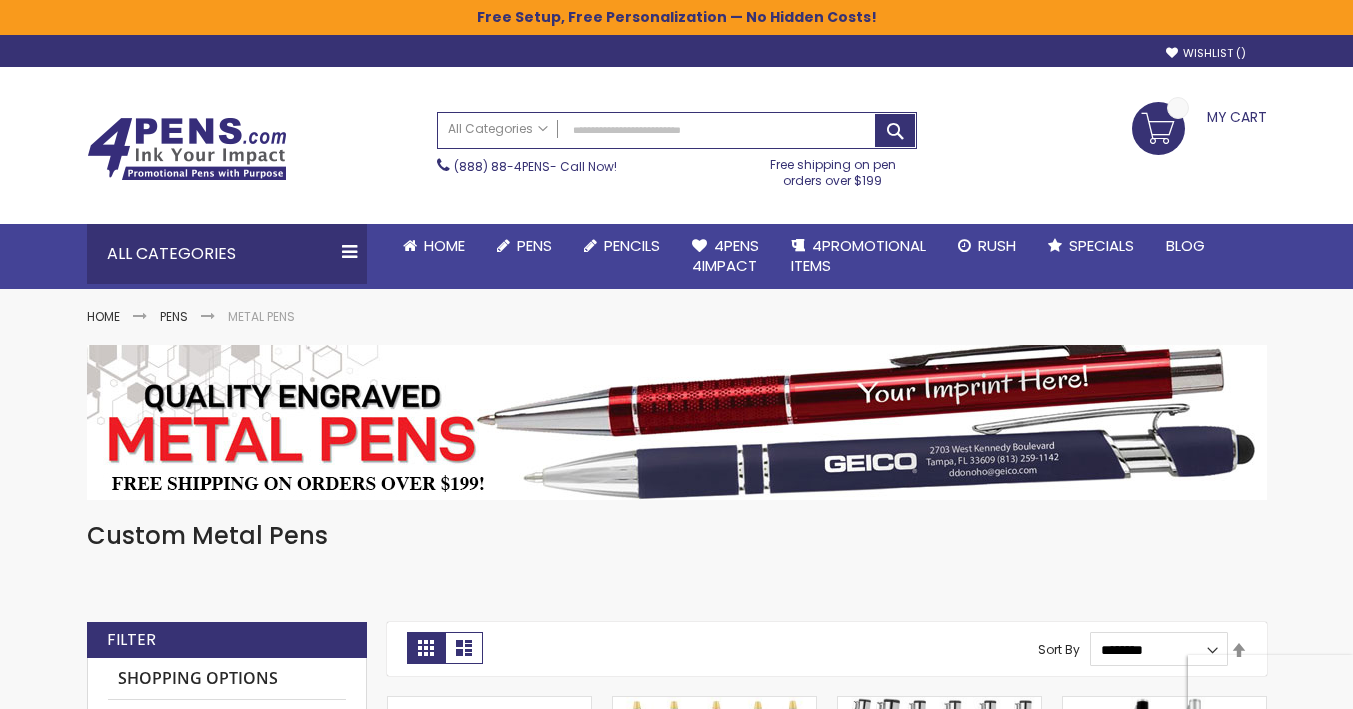 scroll, scrollTop: 0, scrollLeft: 0, axis: both 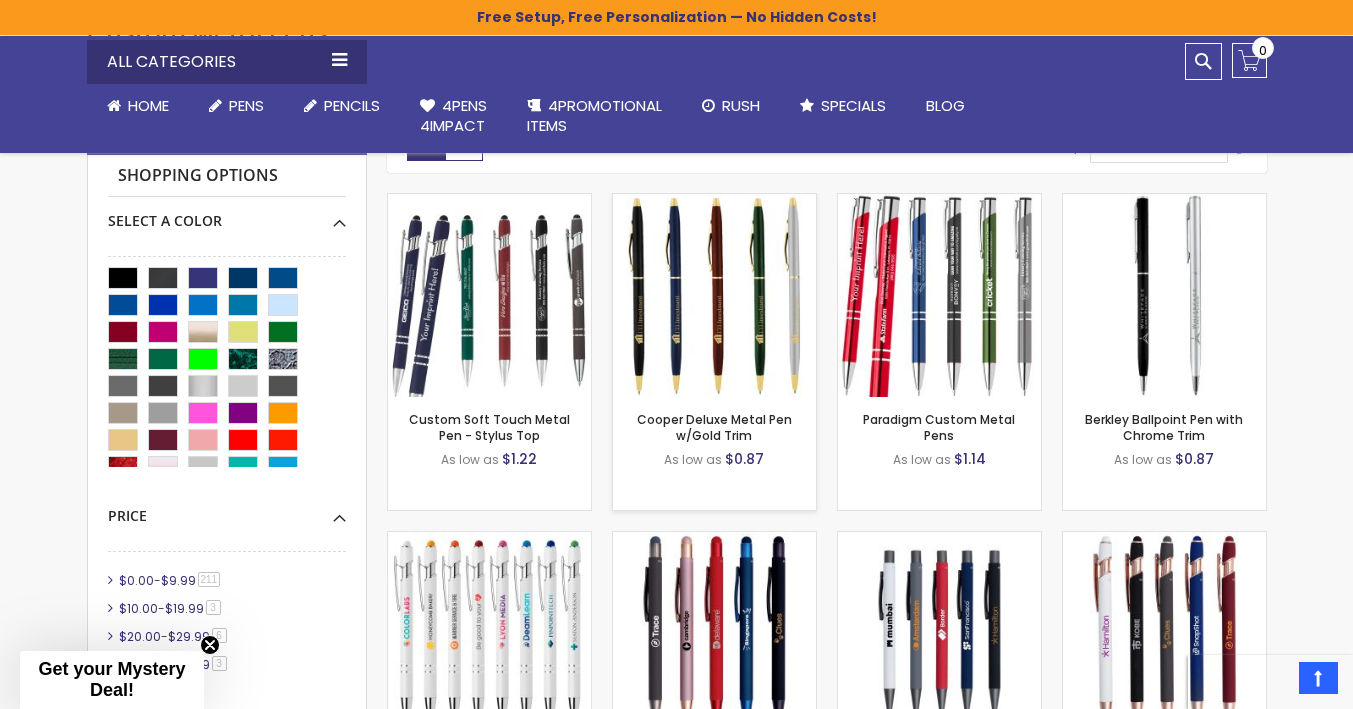 click on "-
**
+
Add to Cart" at bounding box center (489, 365) 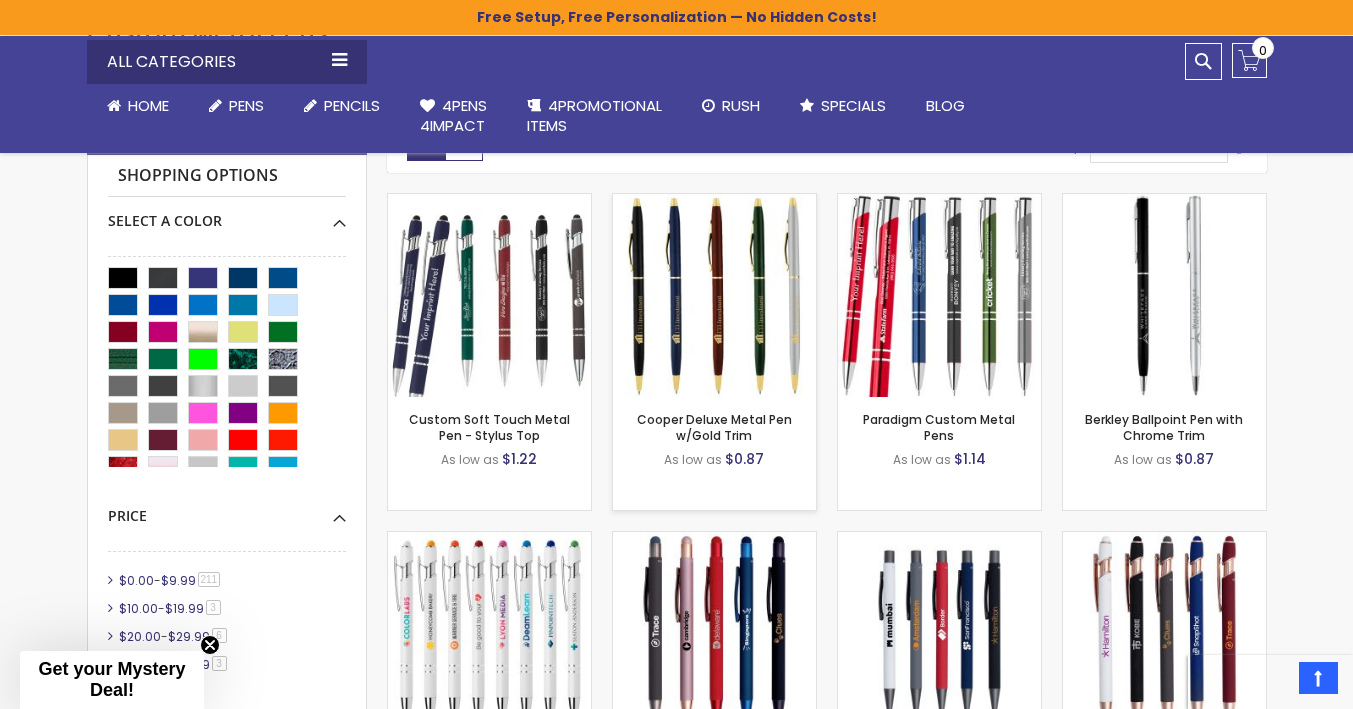 click at bounding box center [714, 295] 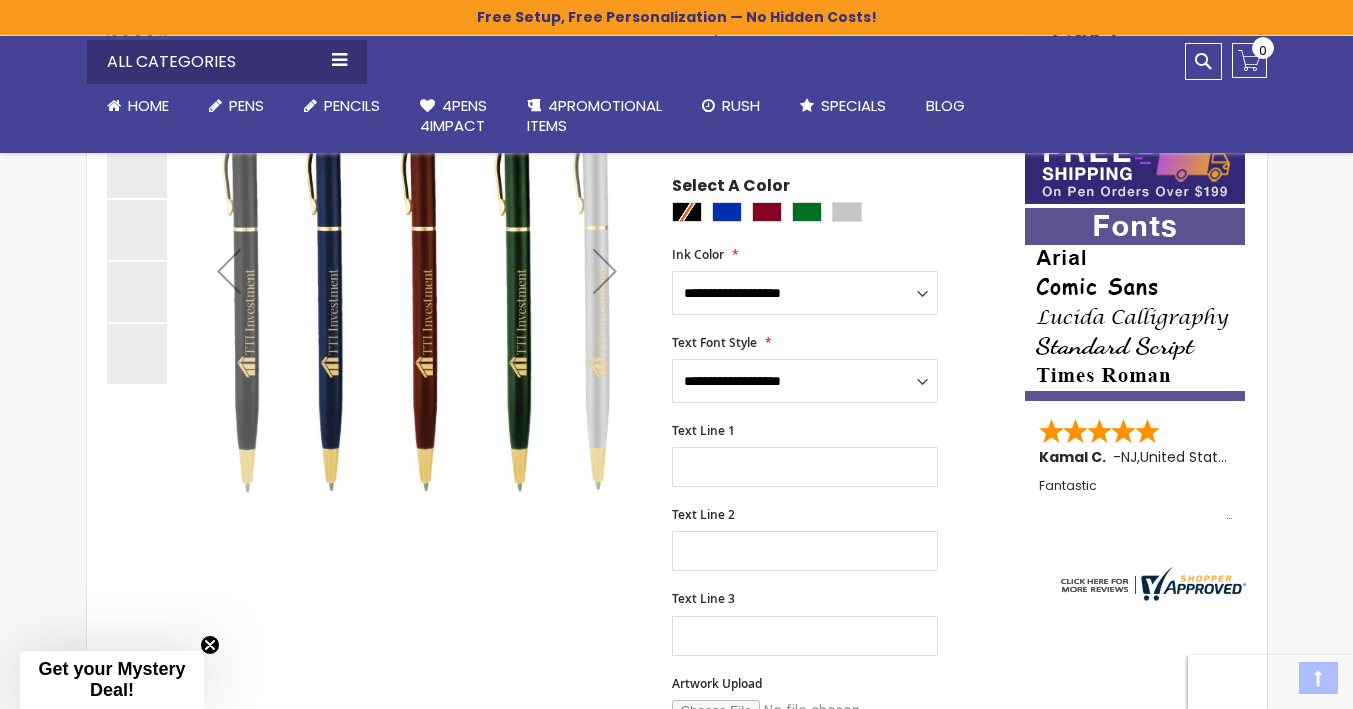 scroll, scrollTop: 451, scrollLeft: 0, axis: vertical 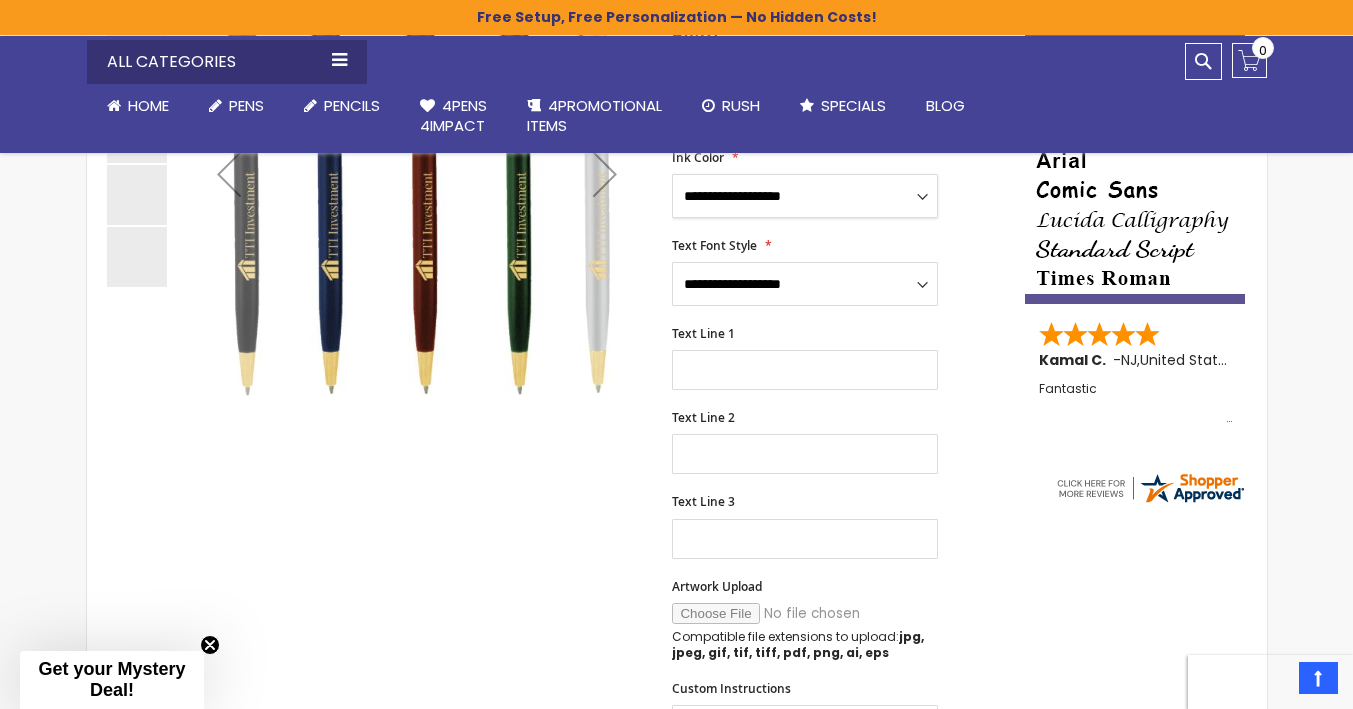 click on "**********" at bounding box center (805, 196) 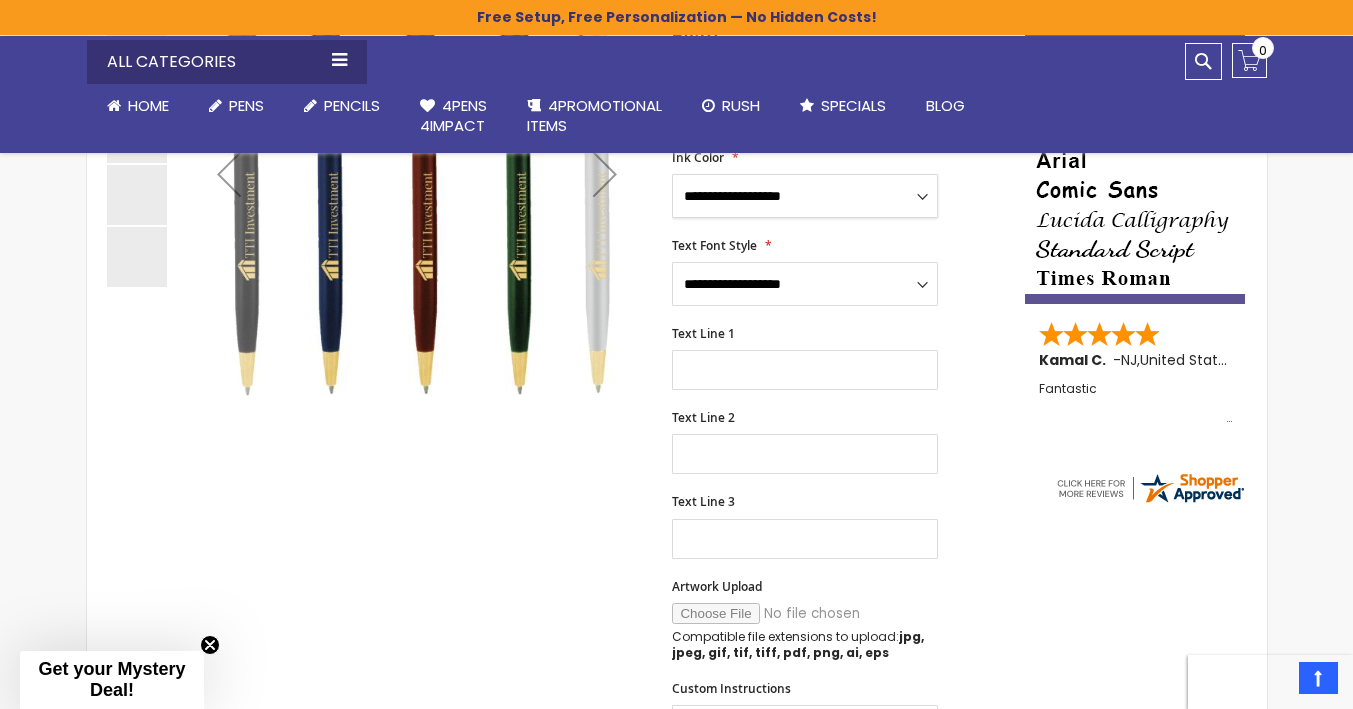 select on "****" 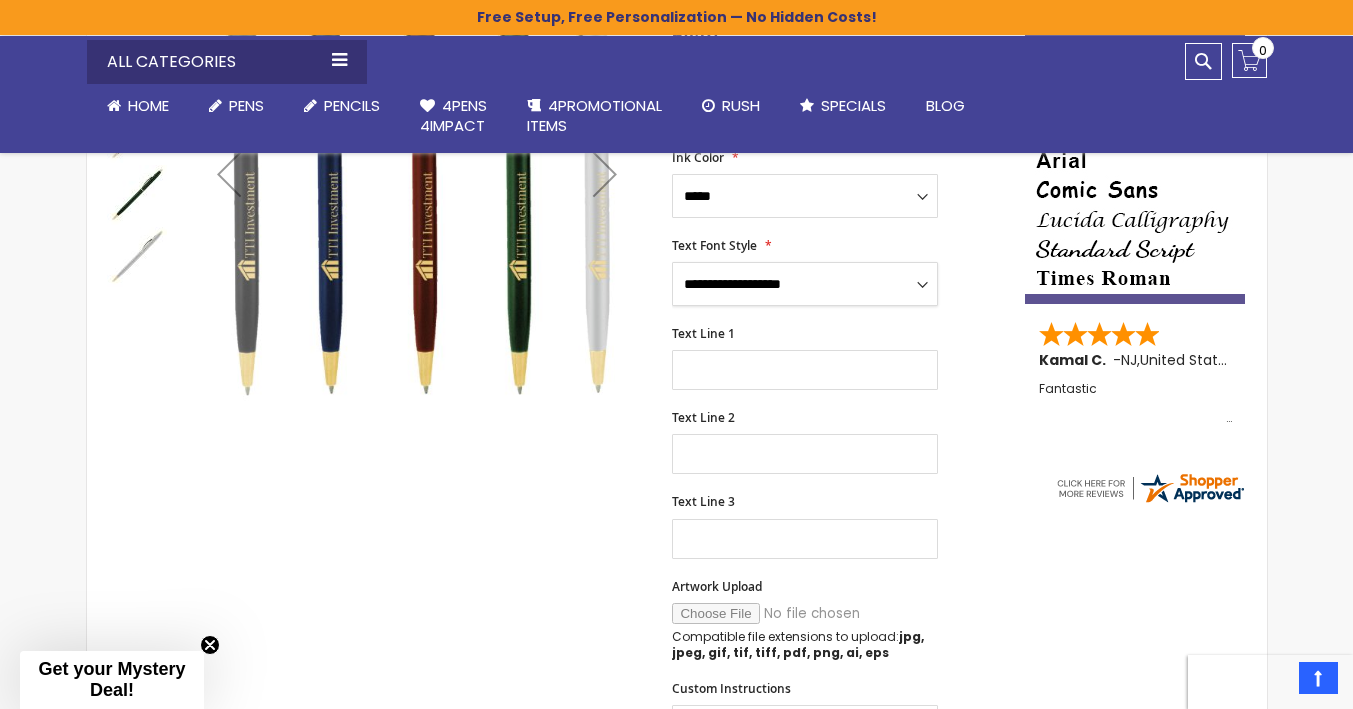 click on "**********" at bounding box center (805, 284) 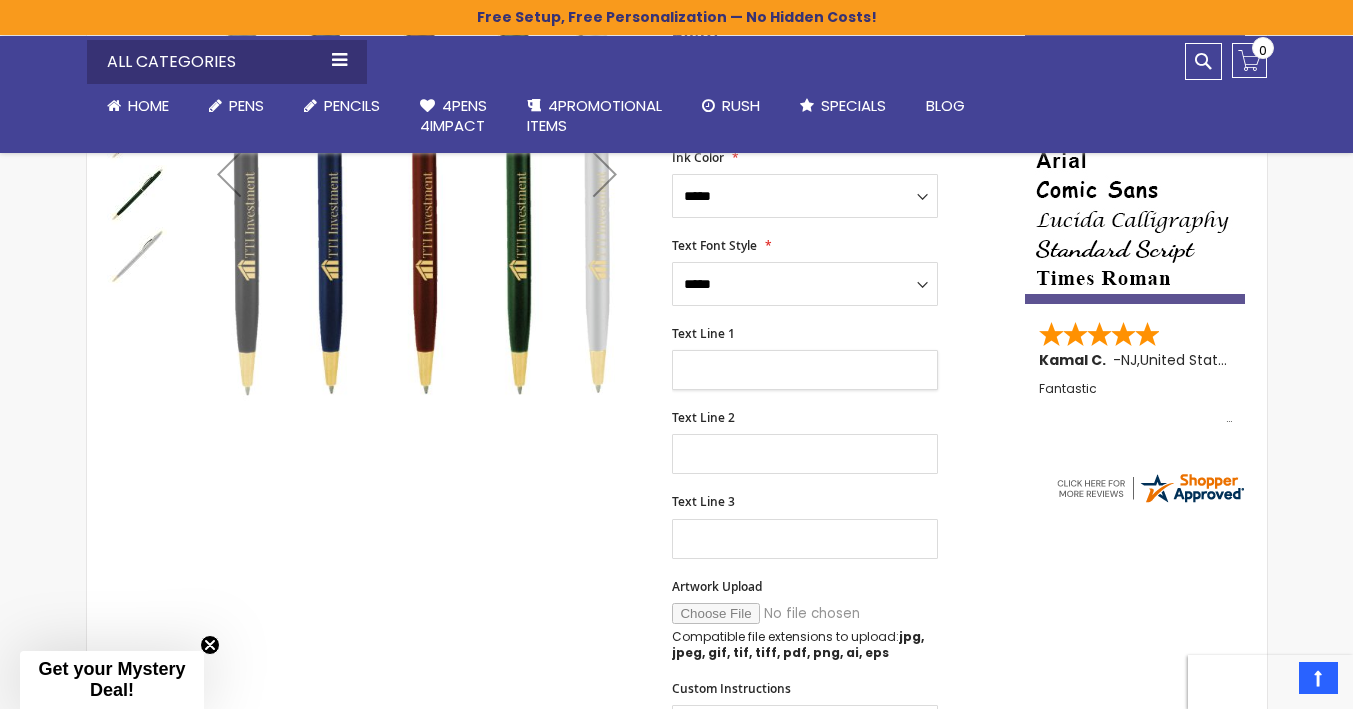 click on "Text Line 1" at bounding box center [805, 370] 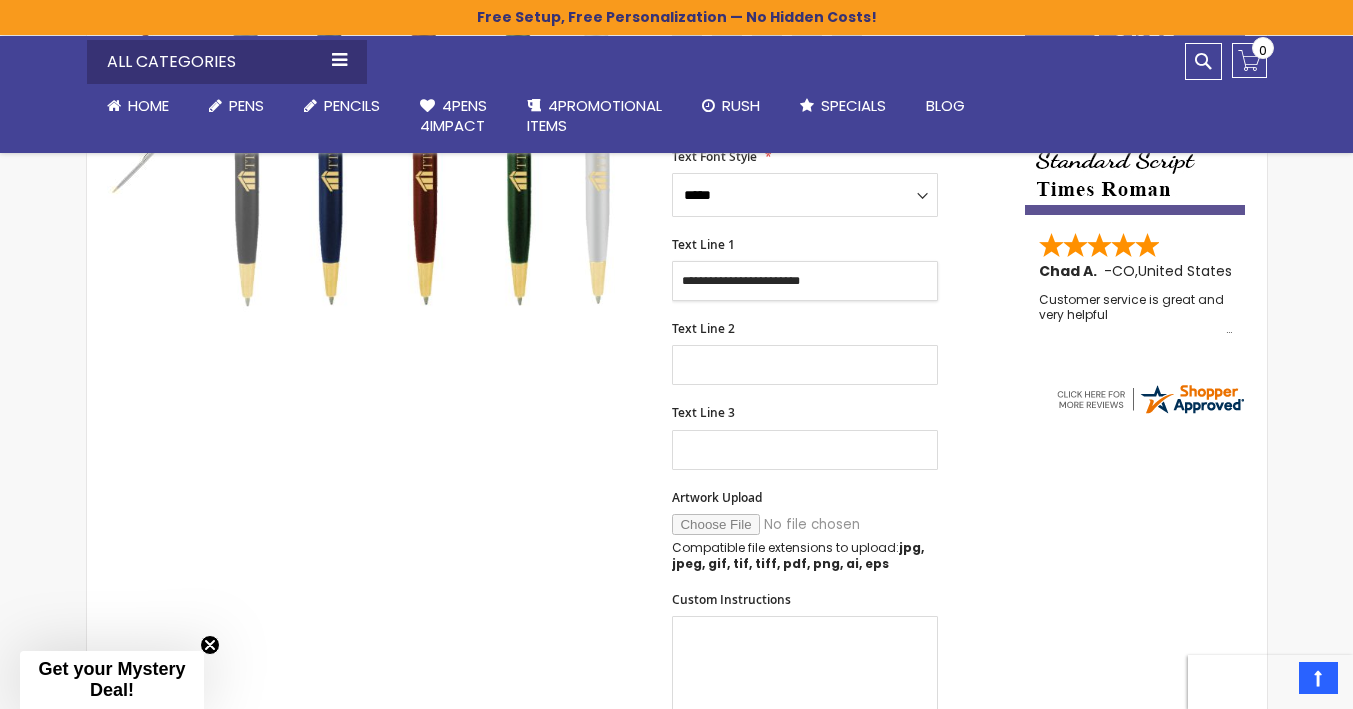 scroll, scrollTop: 542, scrollLeft: 0, axis: vertical 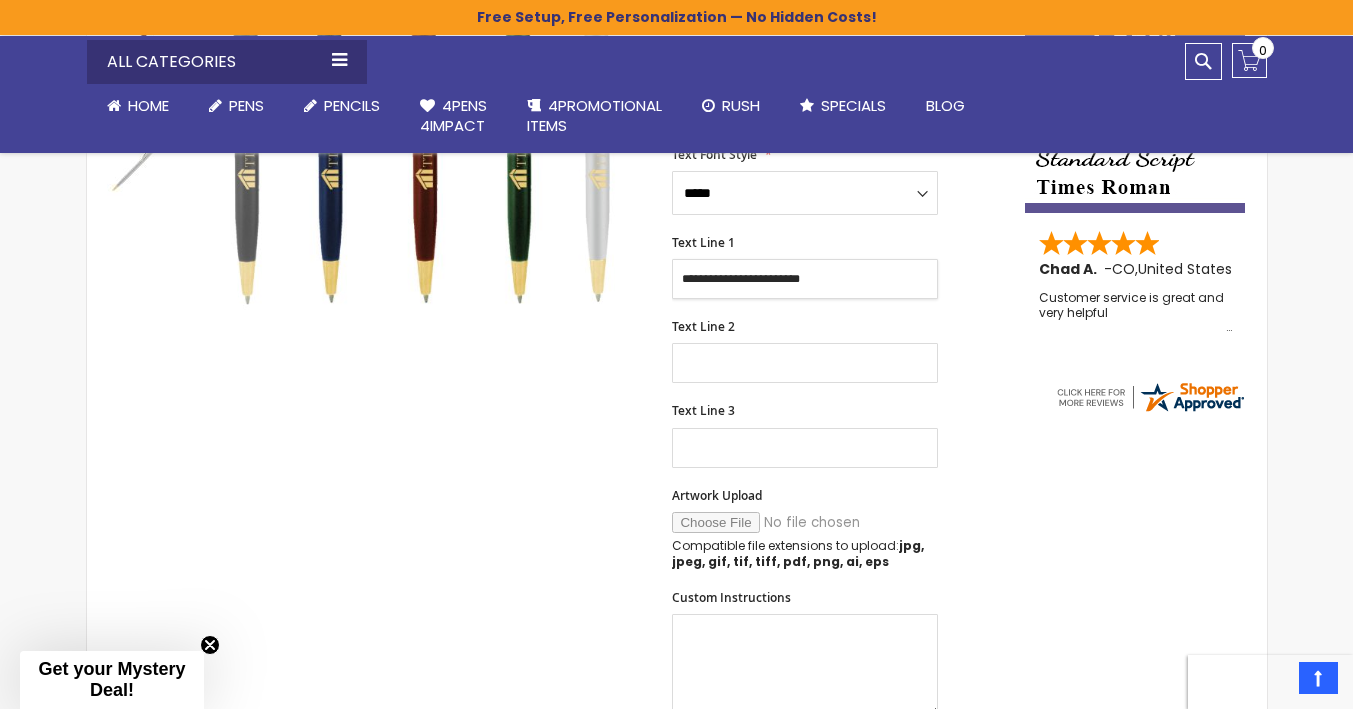 type on "**********" 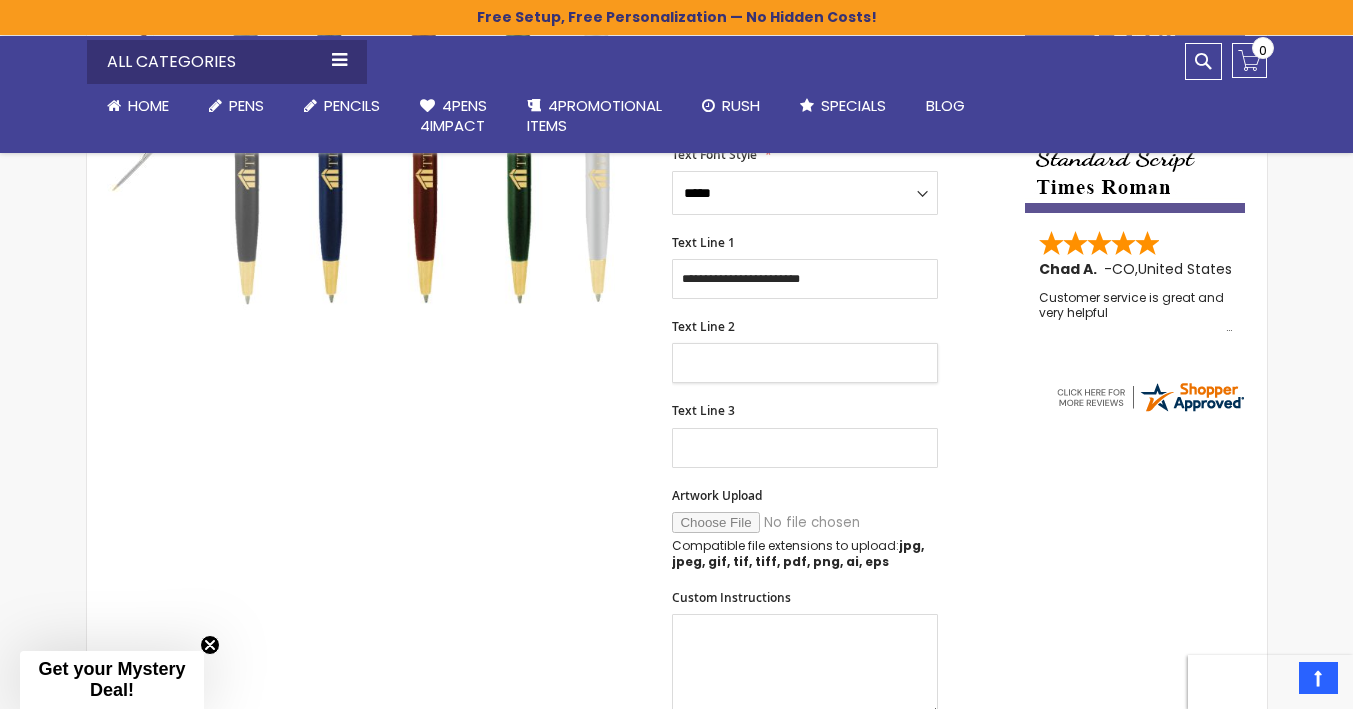 click on "Text Line 2" at bounding box center [805, 363] 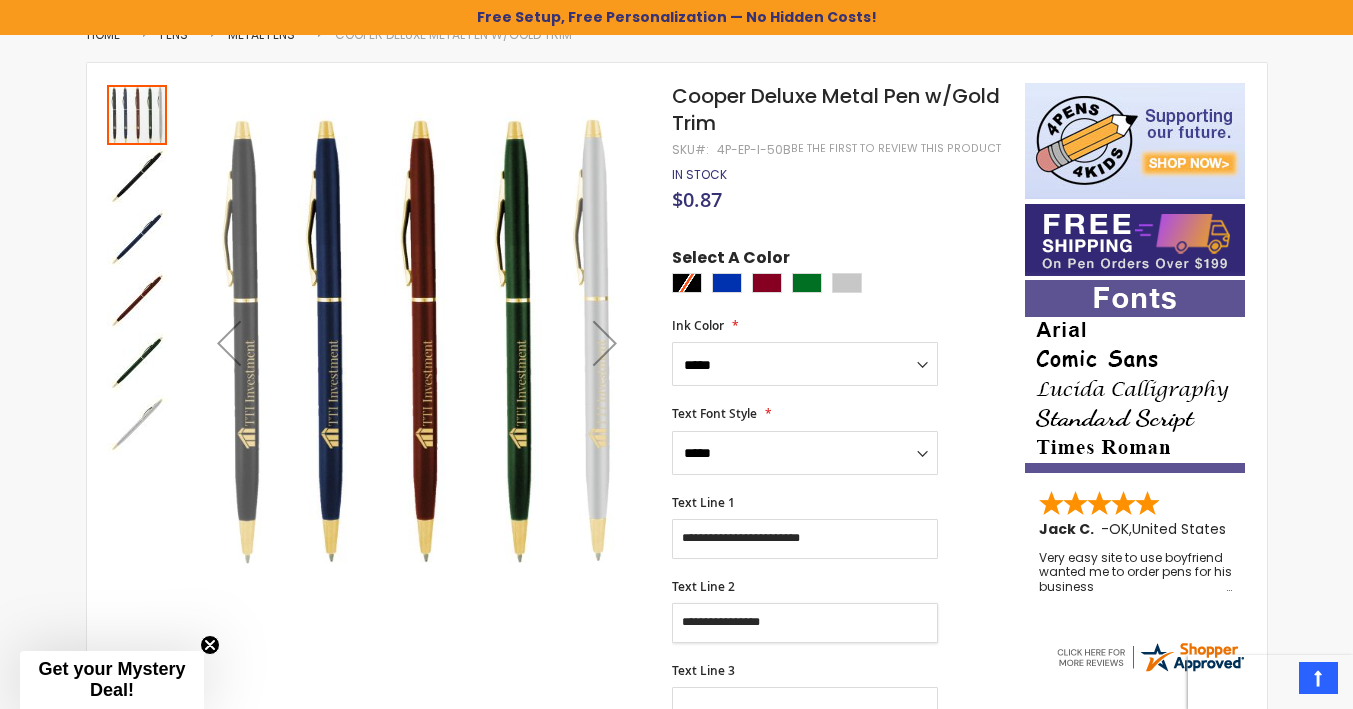 scroll, scrollTop: 289, scrollLeft: 0, axis: vertical 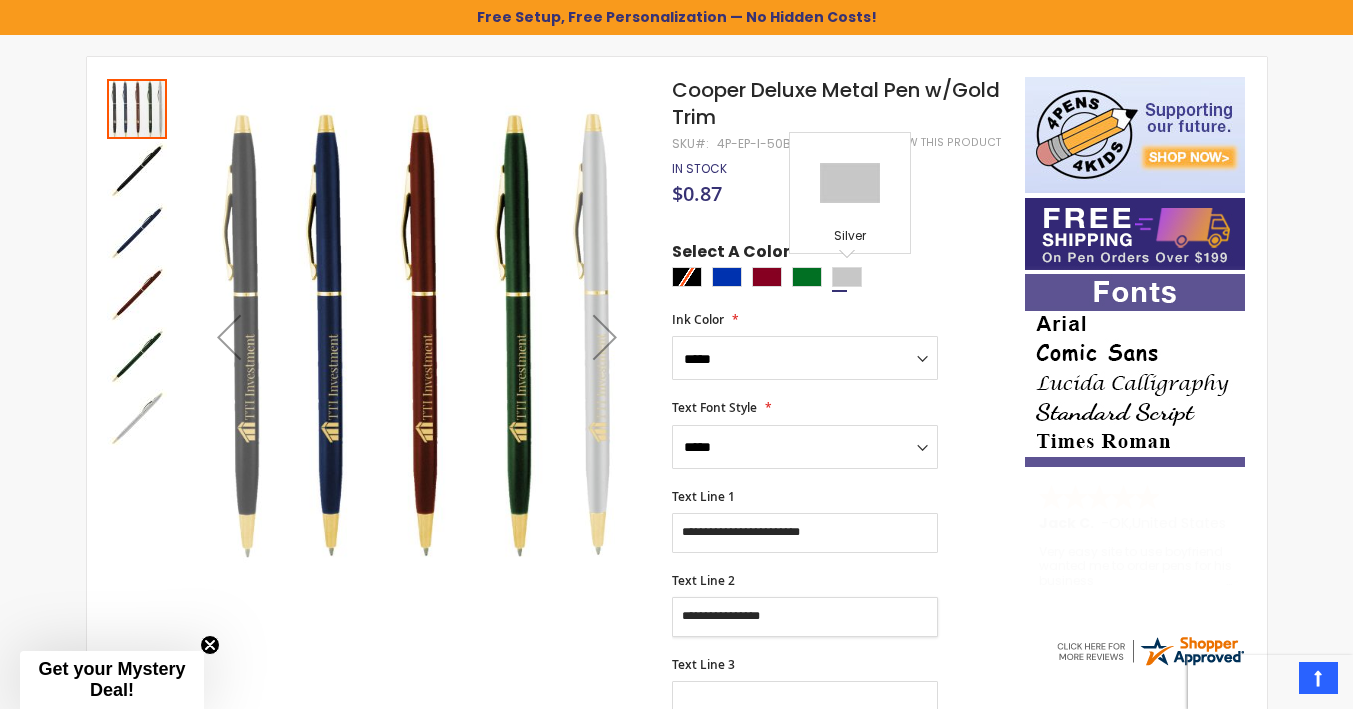 type on "**********" 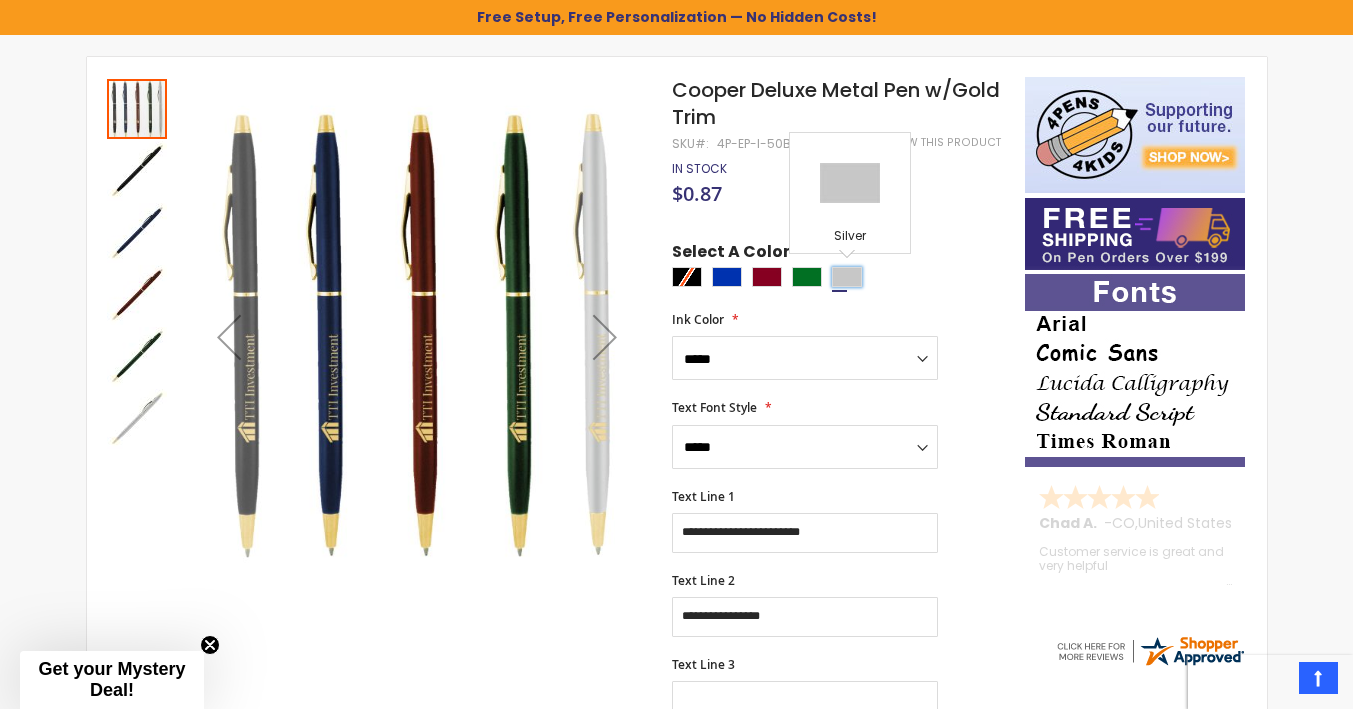 click at bounding box center [847, 277] 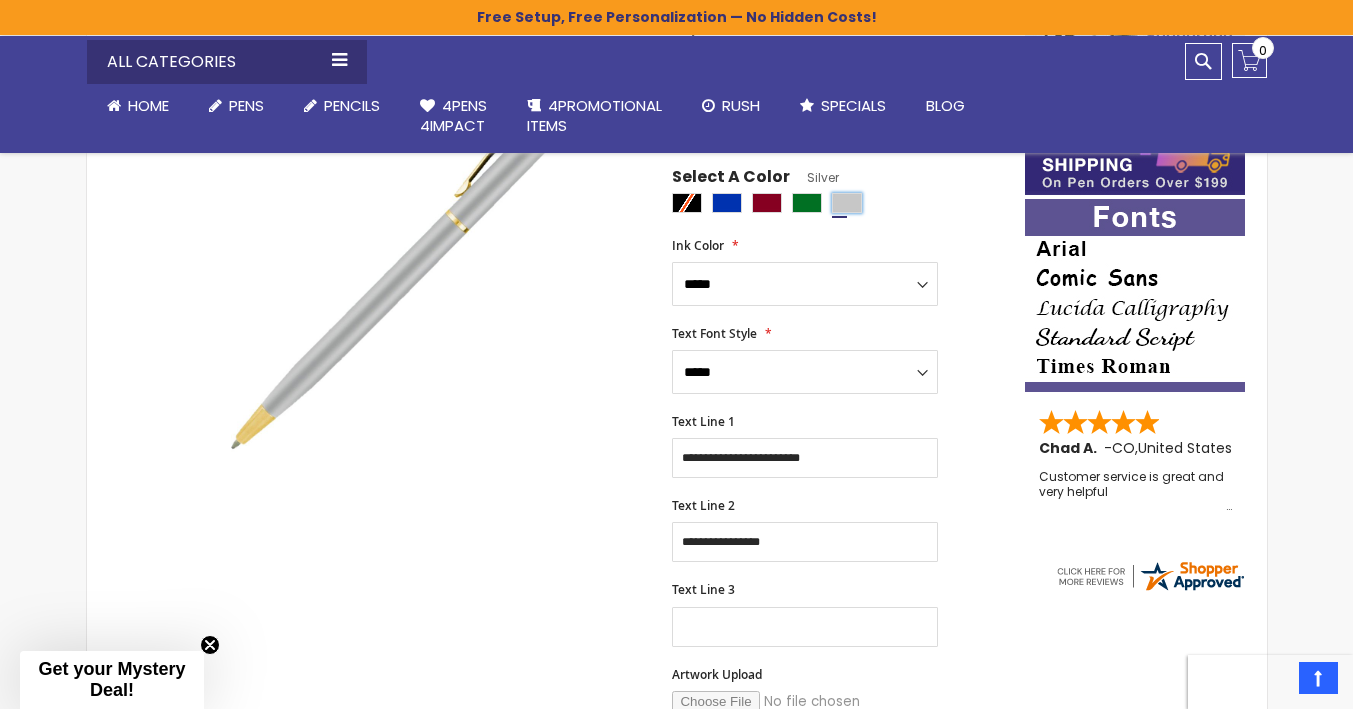 scroll, scrollTop: 381, scrollLeft: 0, axis: vertical 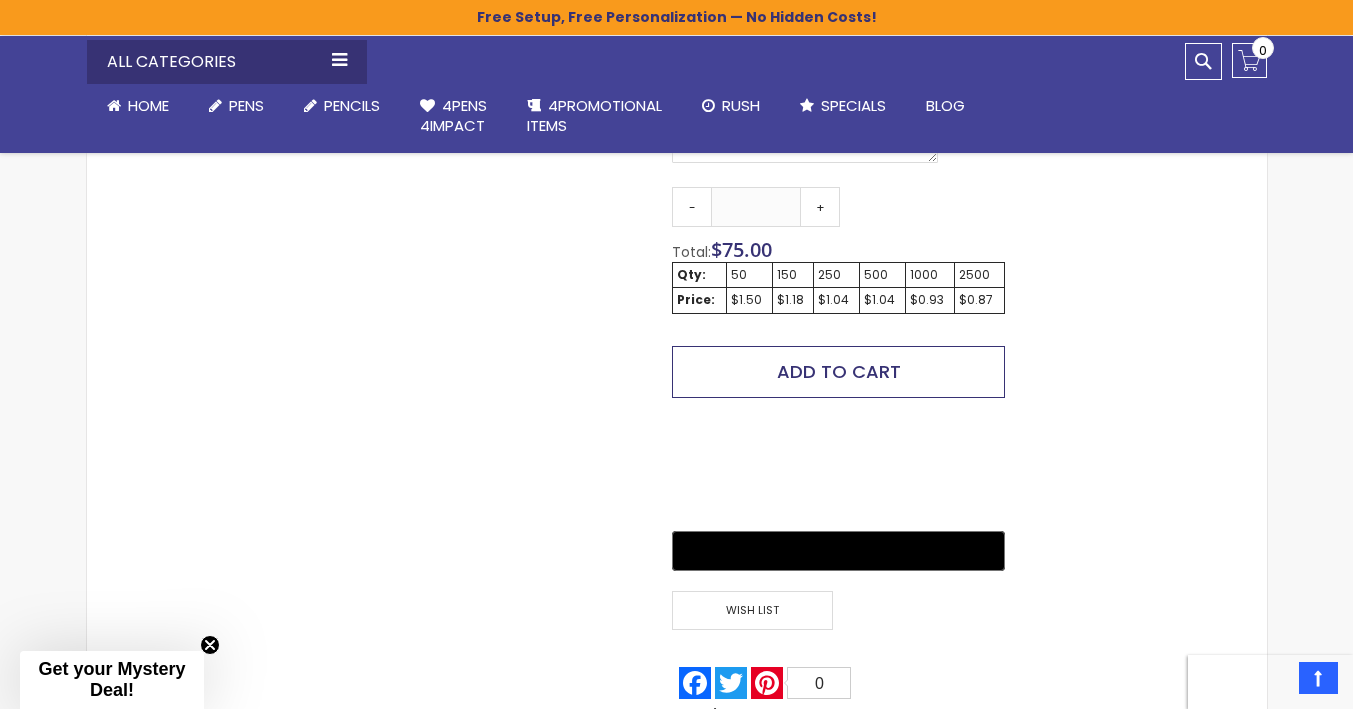 click on "Add to Cart" at bounding box center (838, 372) 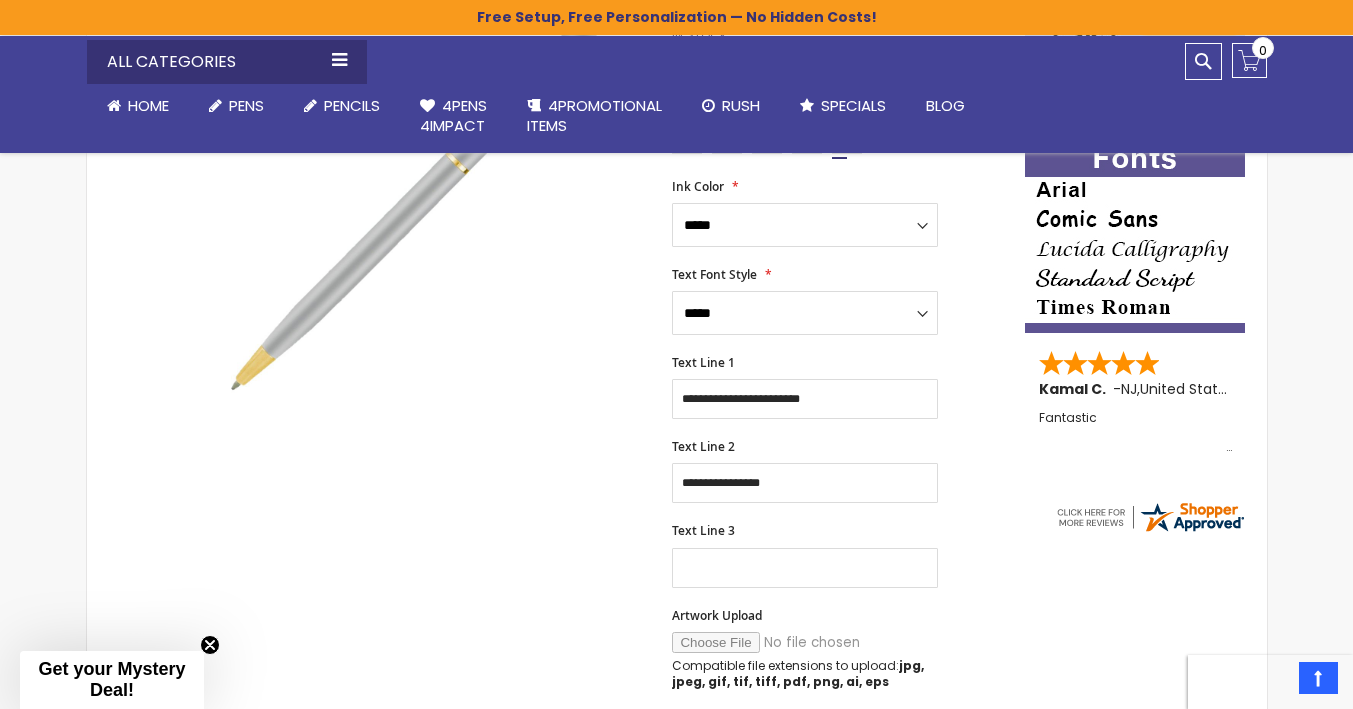 scroll, scrollTop: 295, scrollLeft: 0, axis: vertical 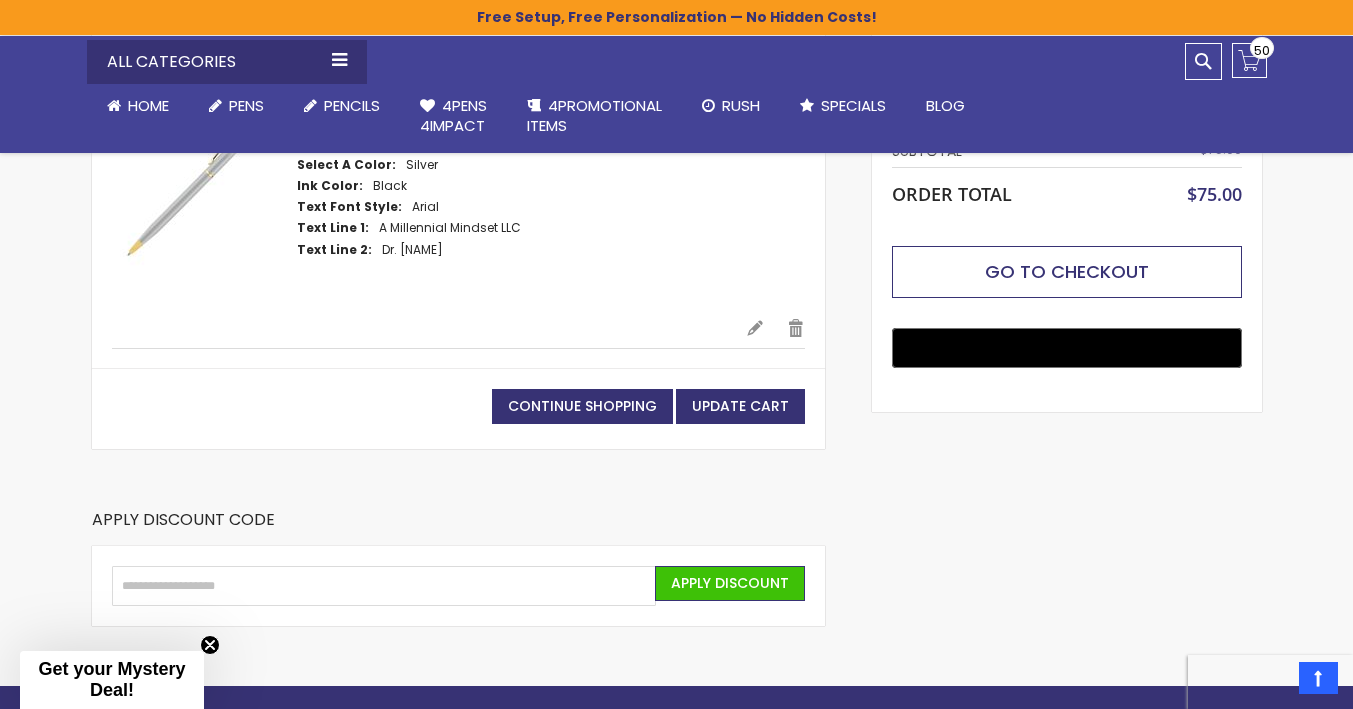 click on "Go to Checkout" at bounding box center (1067, 271) 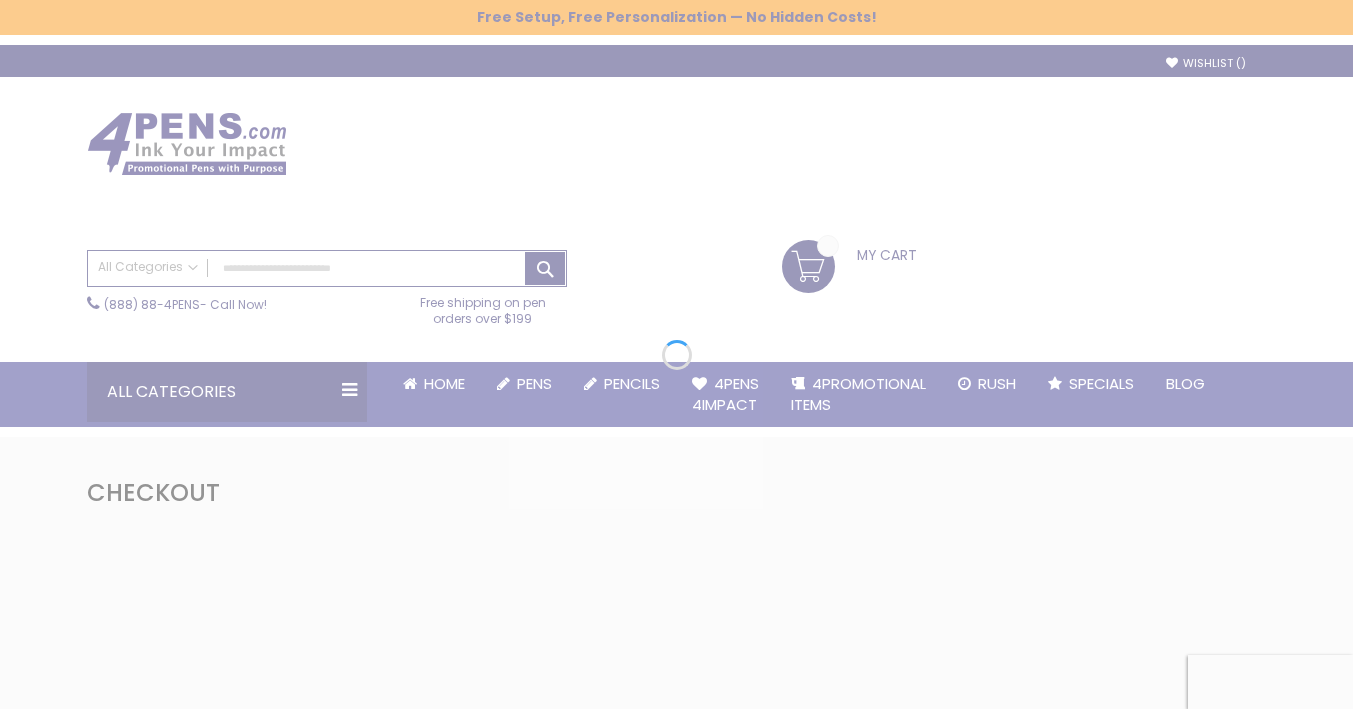 scroll, scrollTop: 0, scrollLeft: 0, axis: both 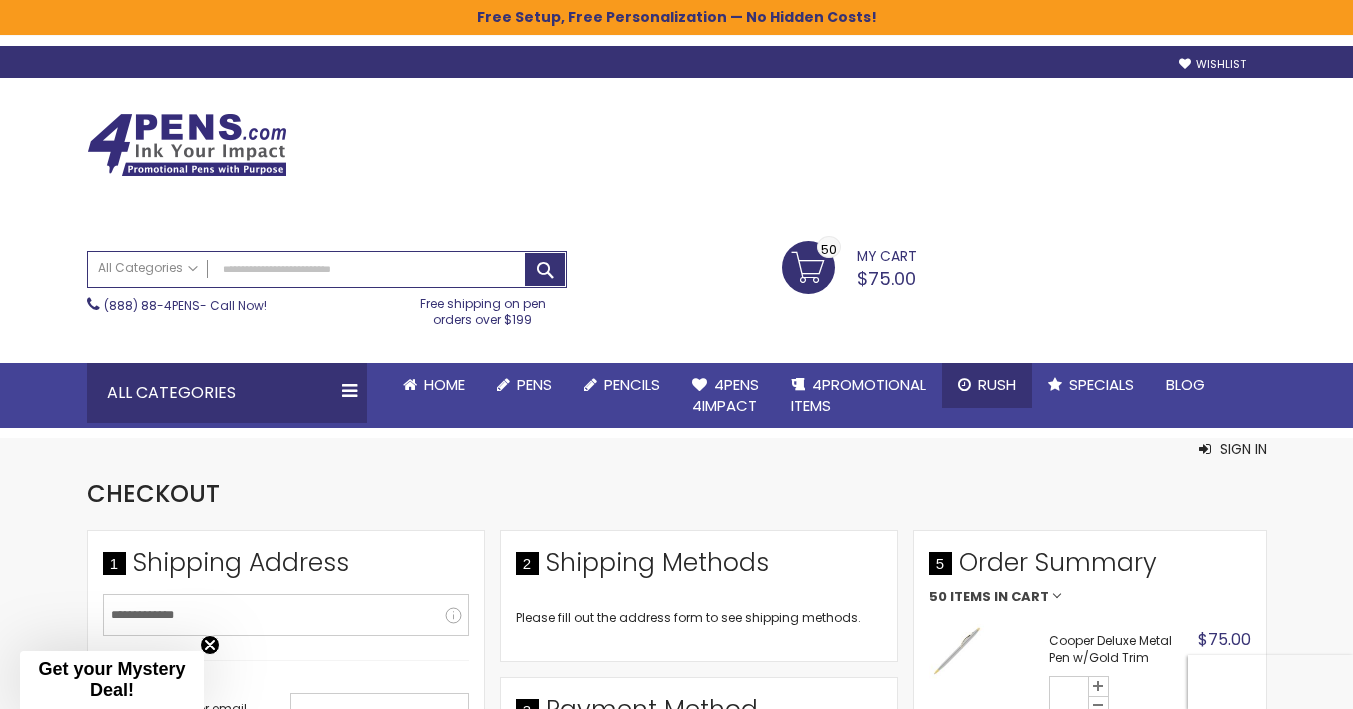 click on "Rush" at bounding box center (997, 384) 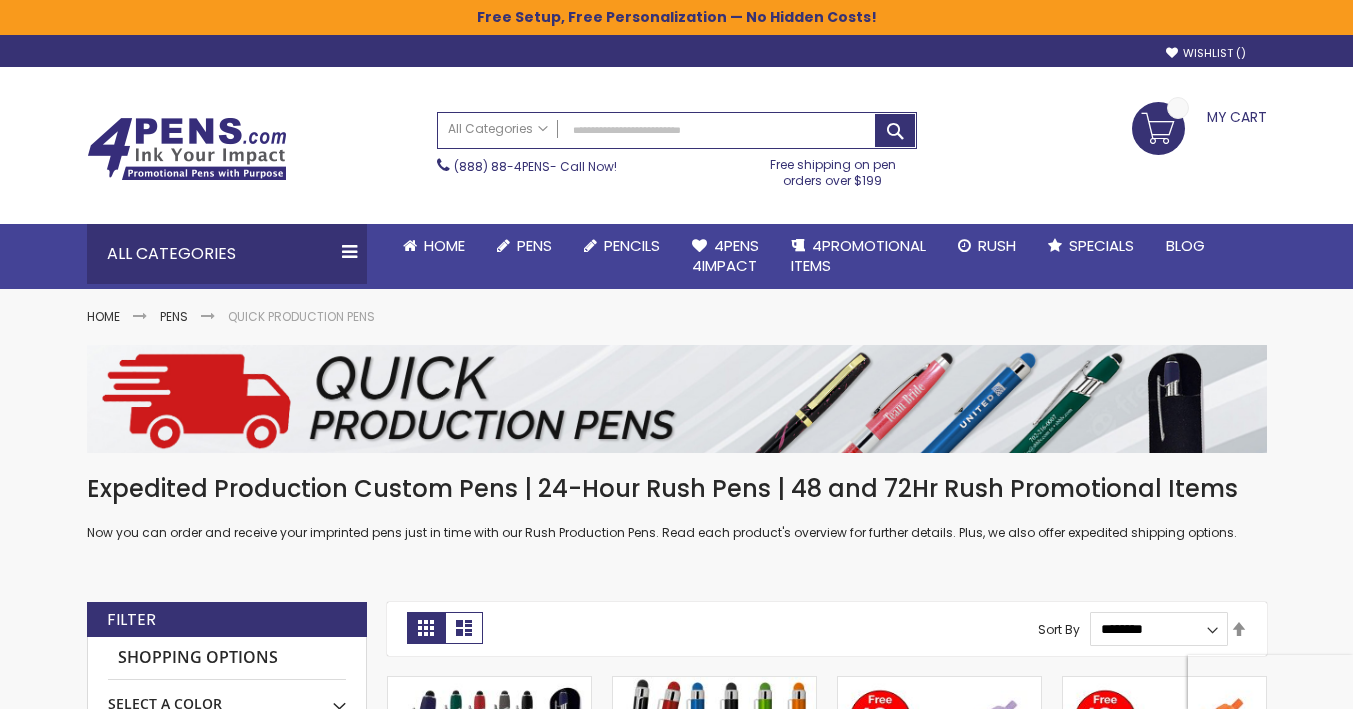 scroll, scrollTop: 0, scrollLeft: 0, axis: both 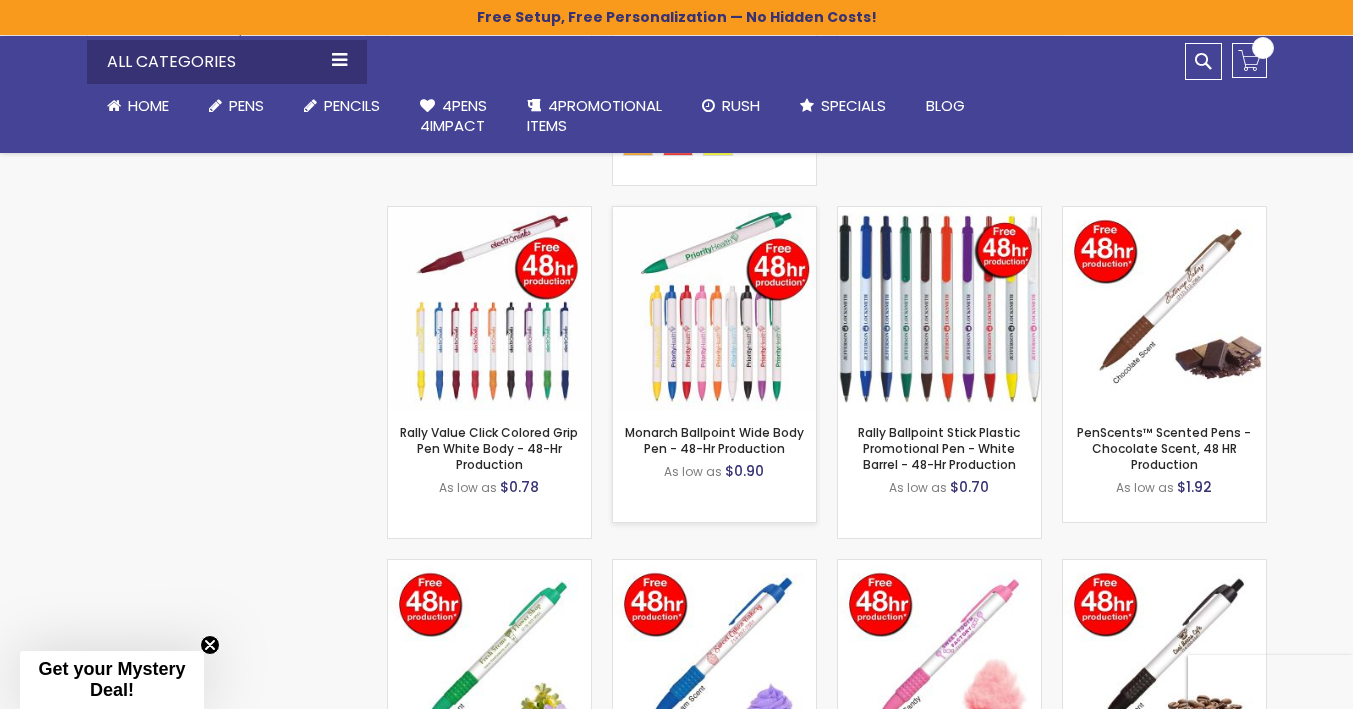 click at bounding box center [714, 308] 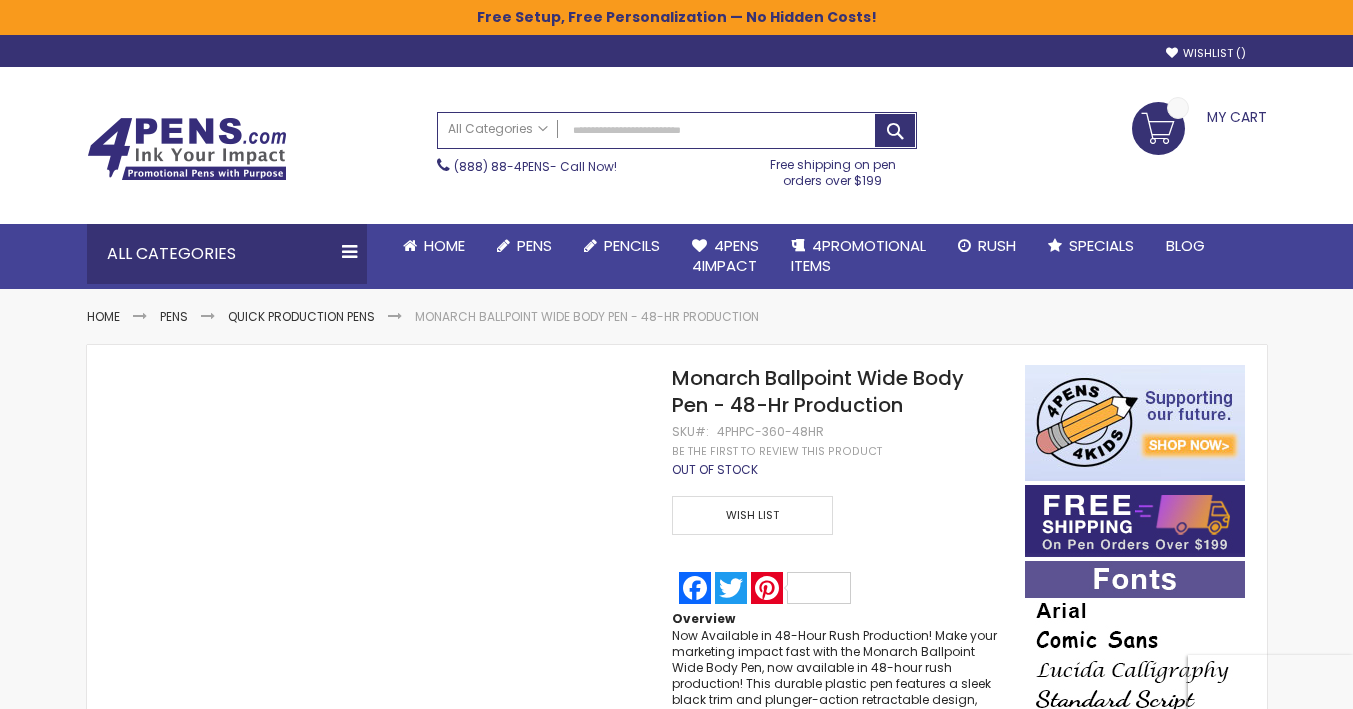 scroll, scrollTop: 0, scrollLeft: 0, axis: both 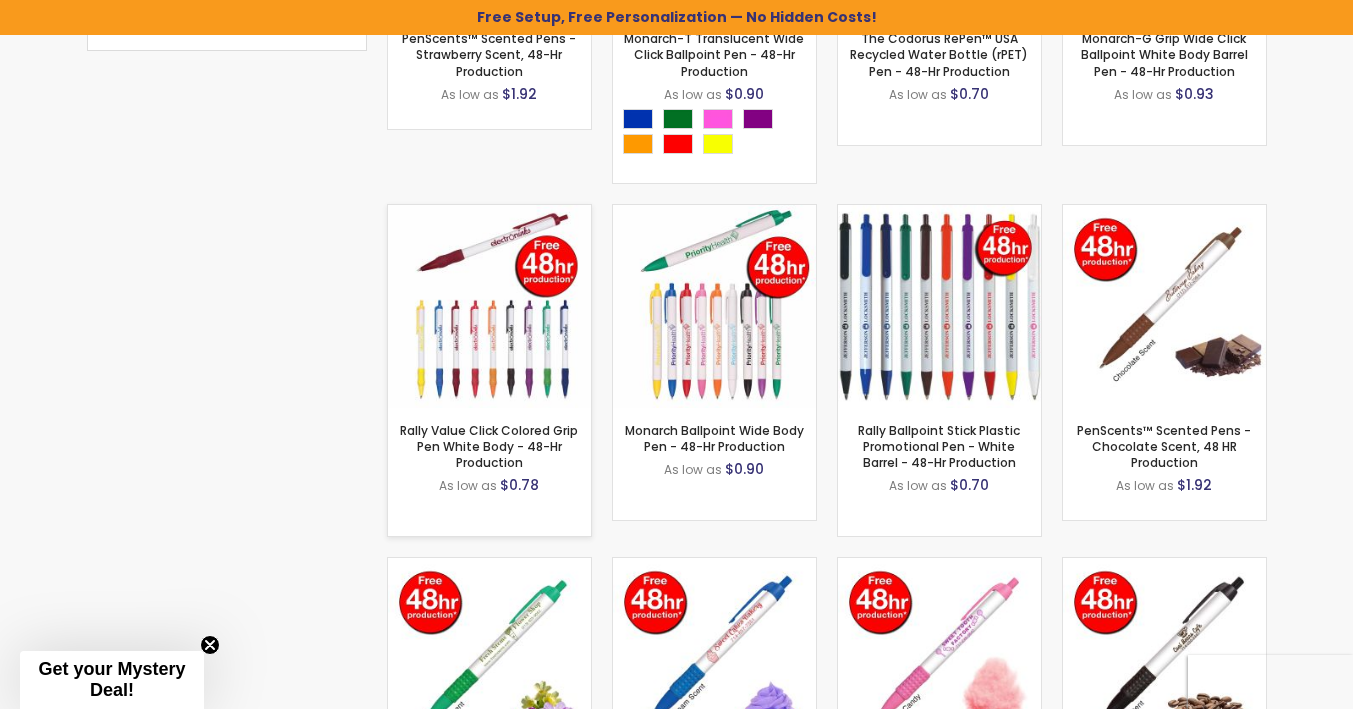 click at bounding box center [489, 306] 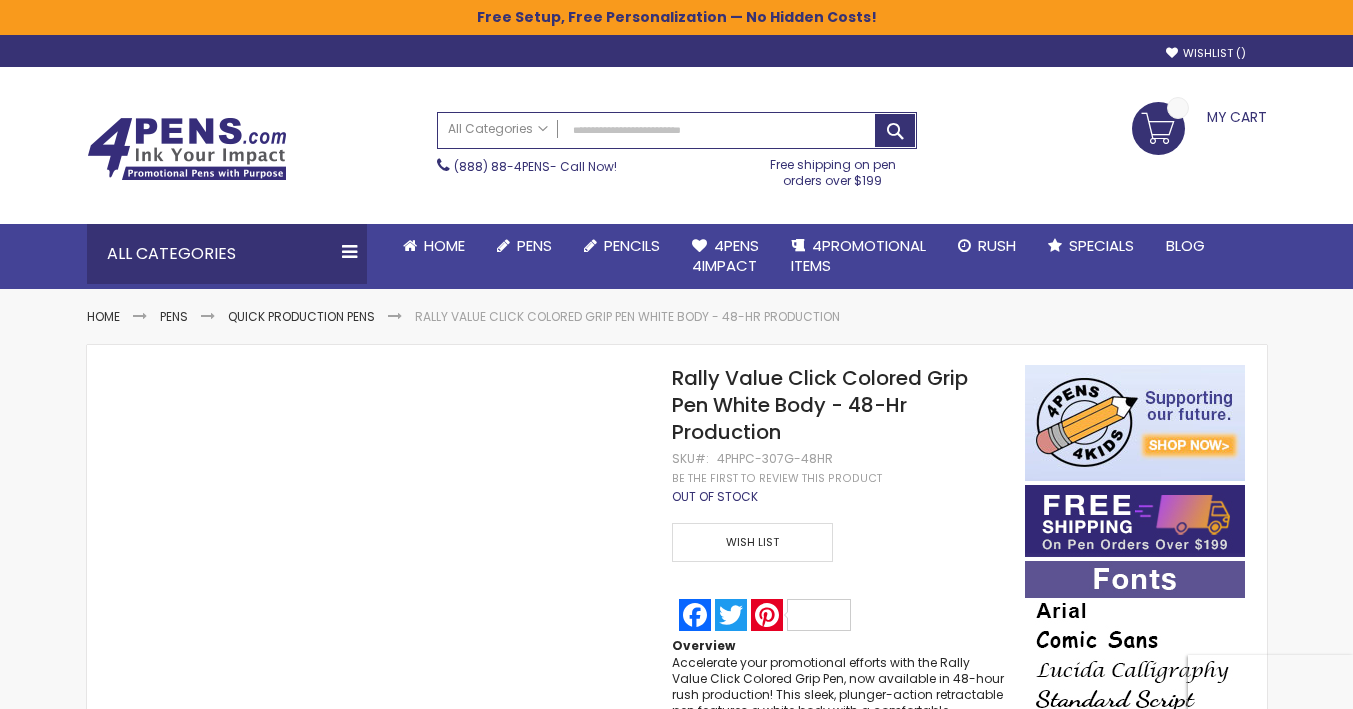 scroll, scrollTop: 0, scrollLeft: 0, axis: both 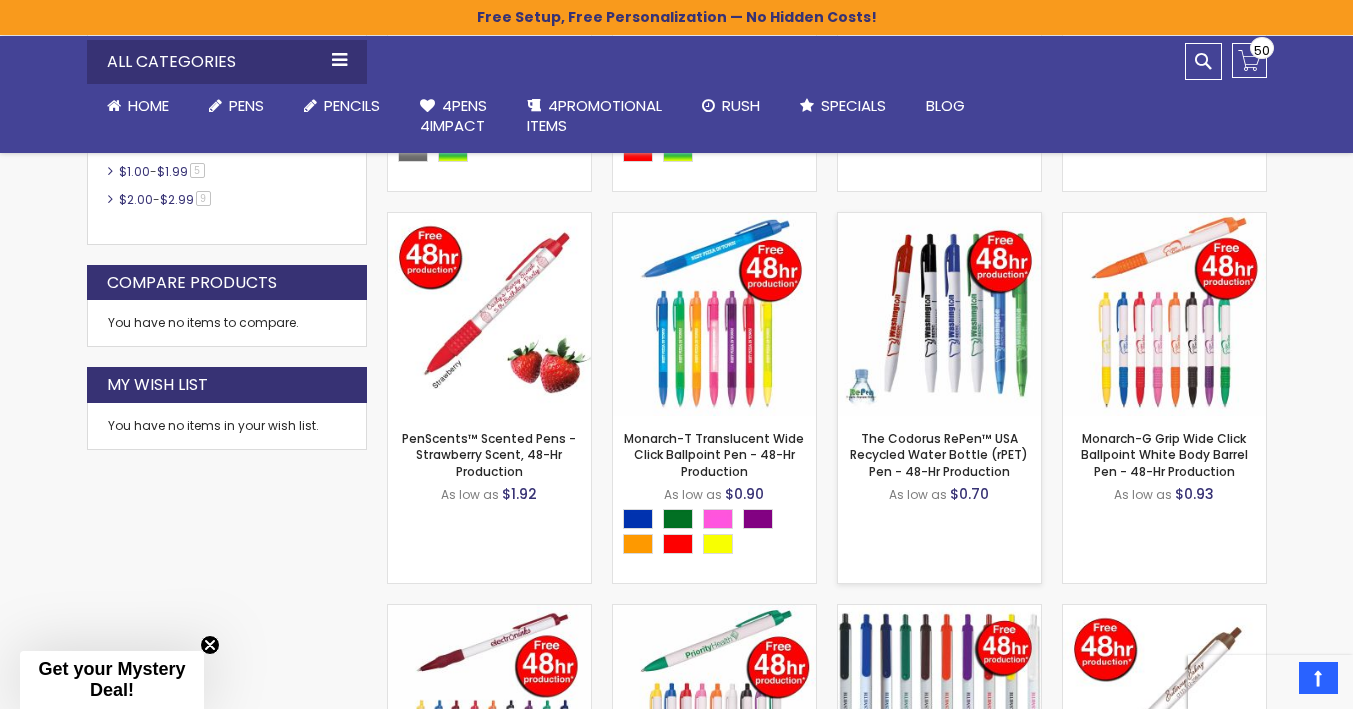 click at bounding box center [939, 314] 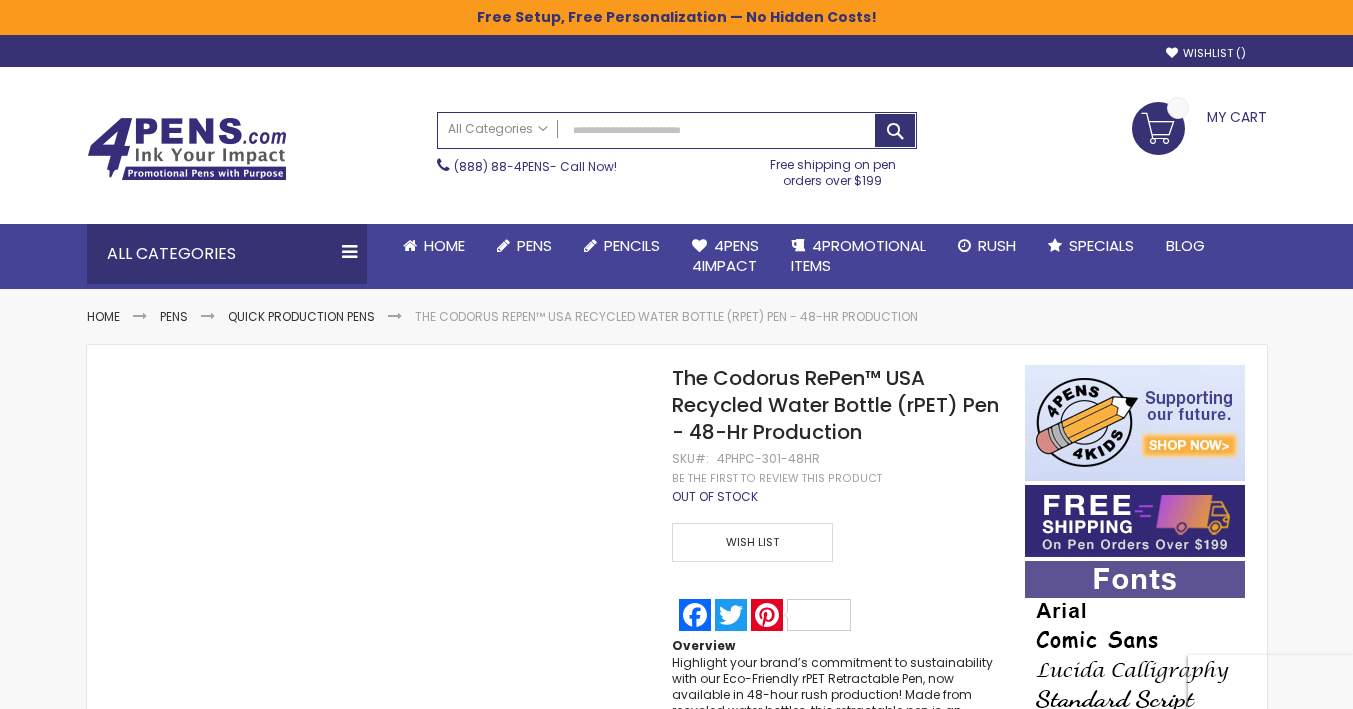 scroll, scrollTop: 0, scrollLeft: 0, axis: both 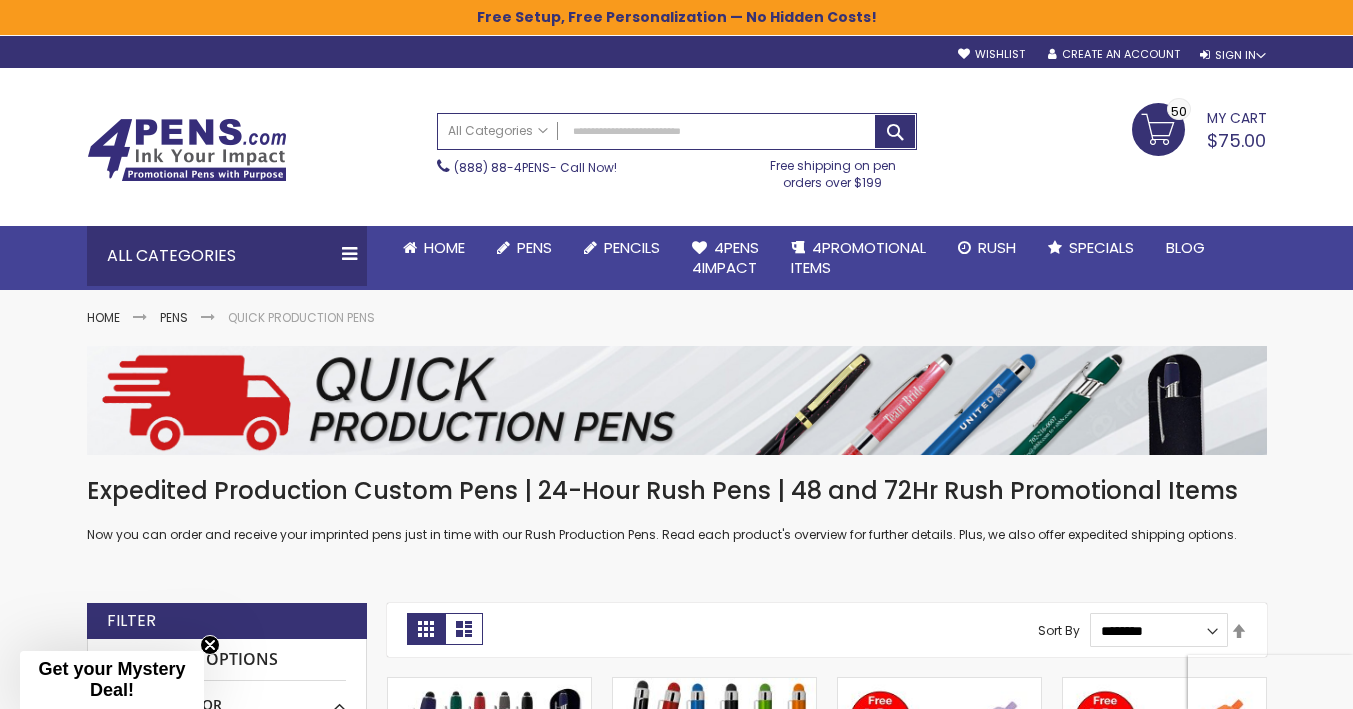 click on "My Cart" at bounding box center (1237, 116) 